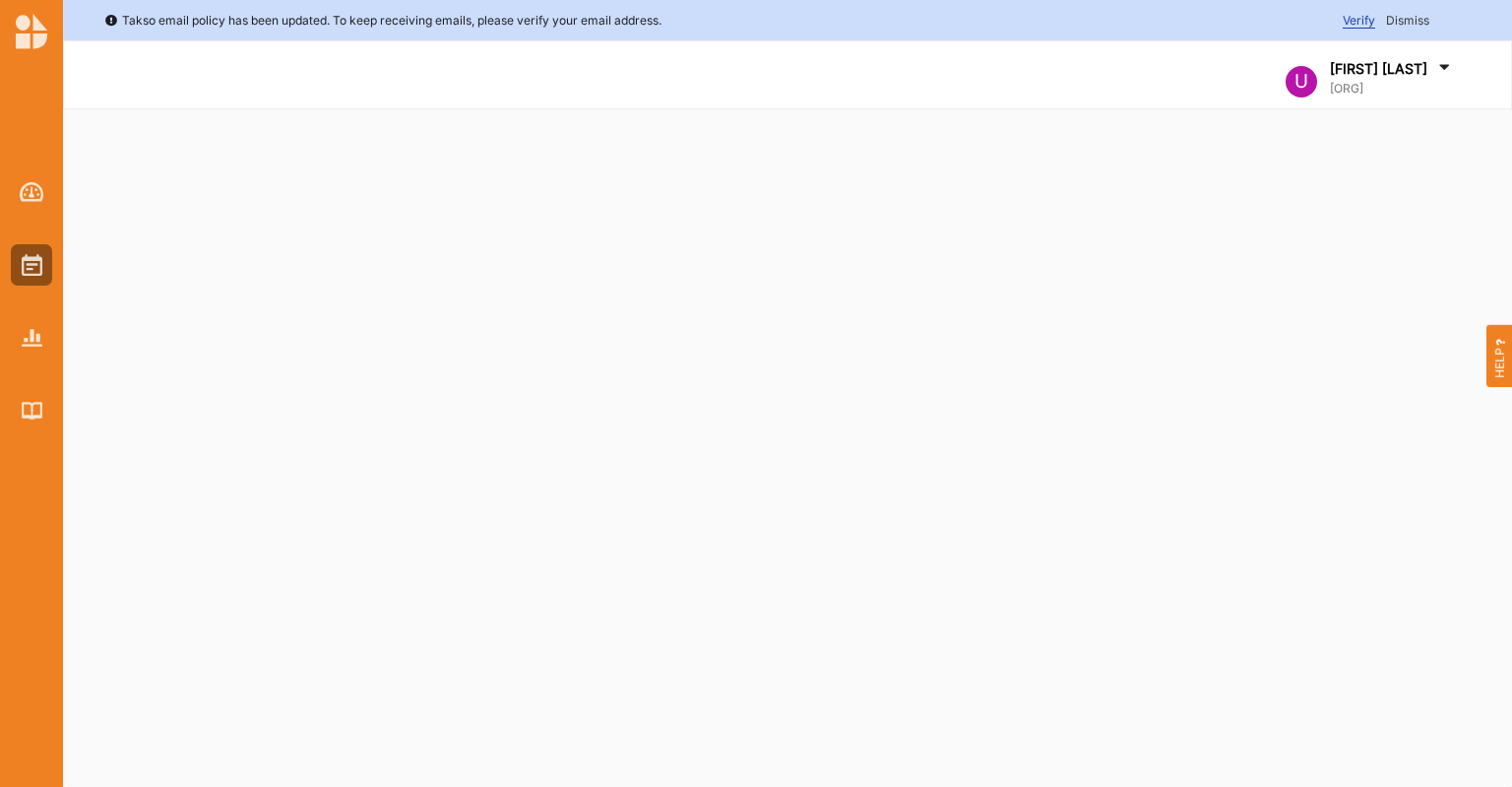 scroll, scrollTop: 0, scrollLeft: 0, axis: both 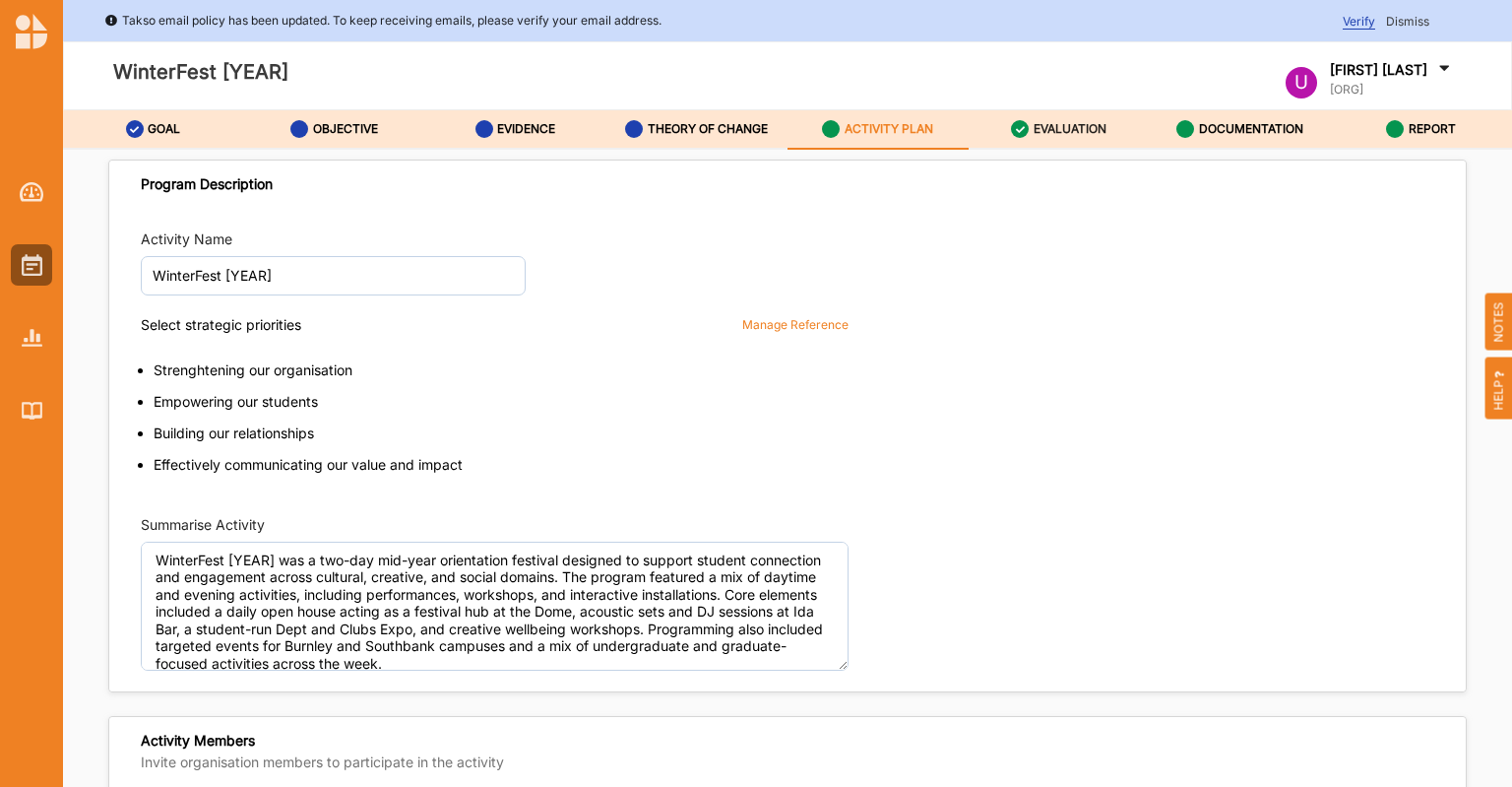 click on "EVALUATION" at bounding box center (1059, 130) 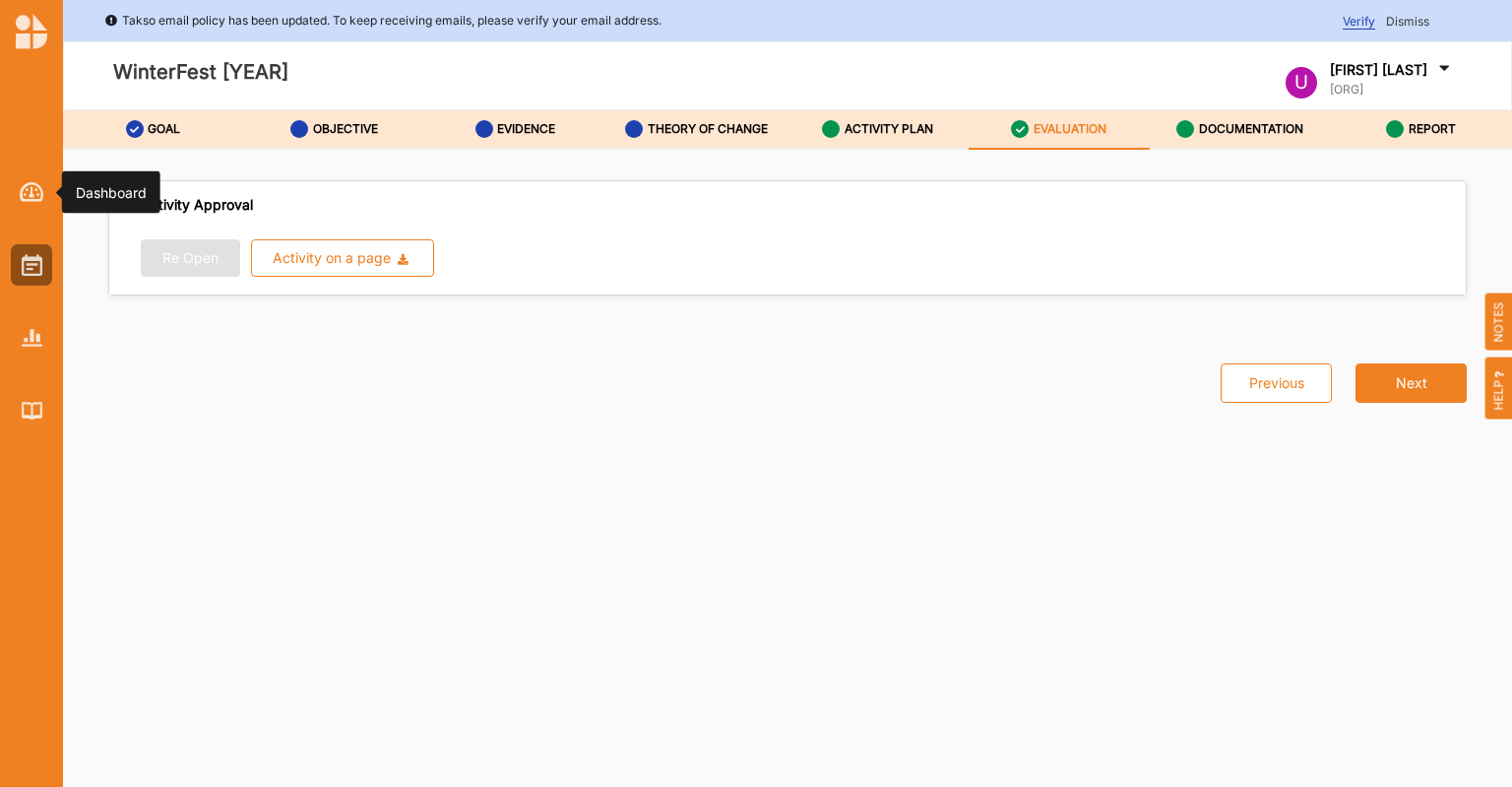 click at bounding box center [32, 286] 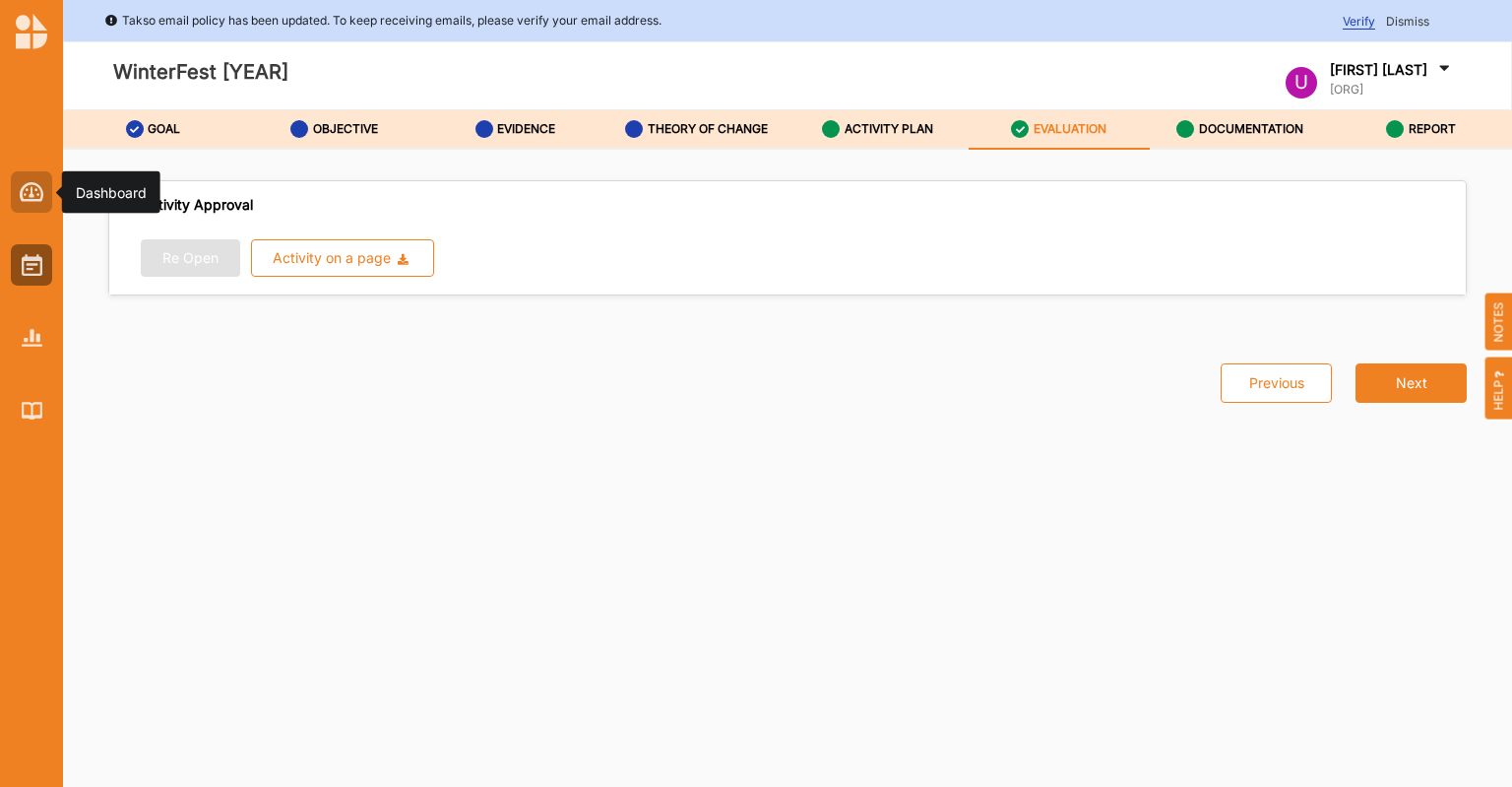 click at bounding box center (32, 192) 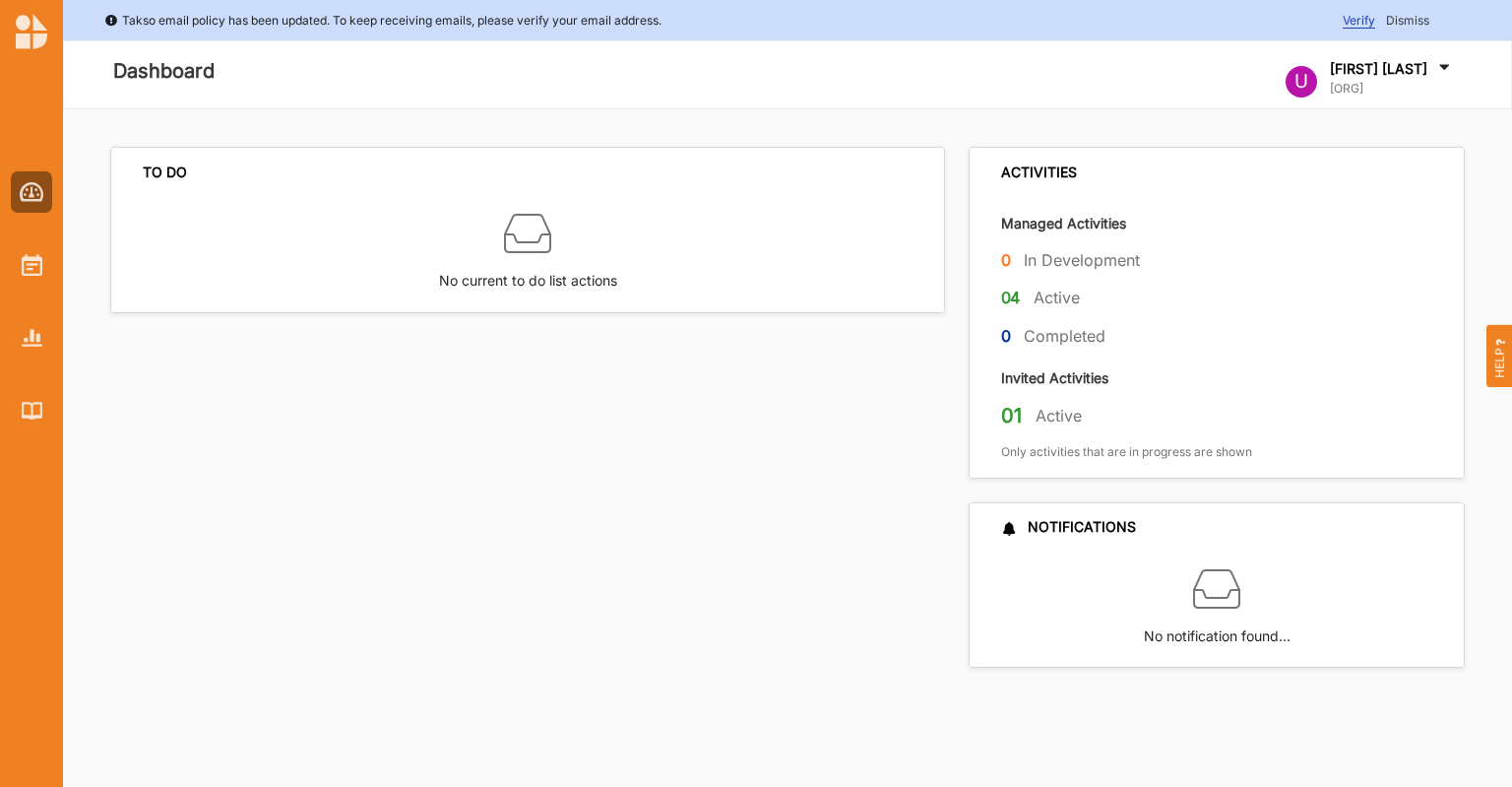 click on "04" at bounding box center (1011, 297) 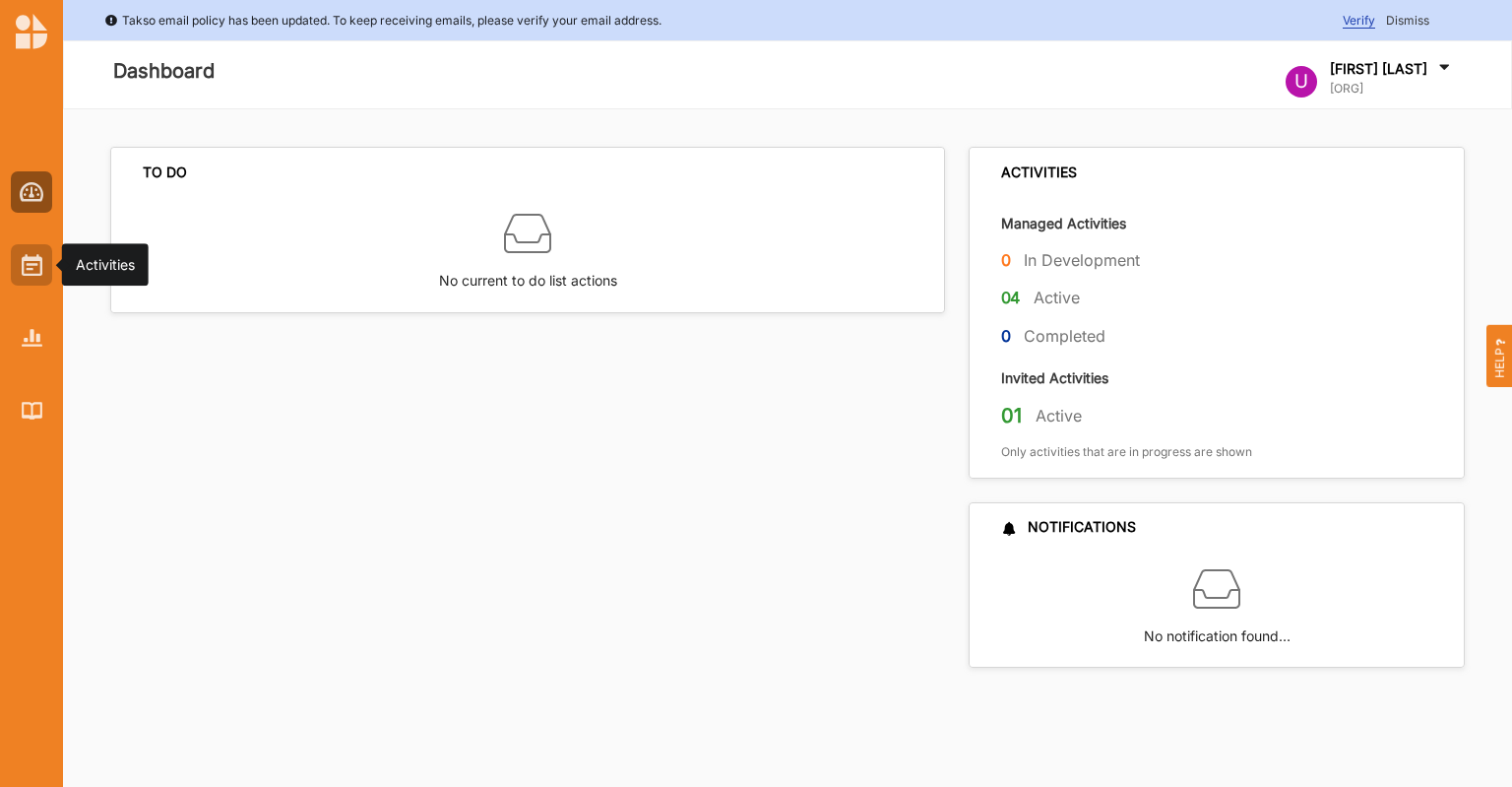 click at bounding box center (32, 265) 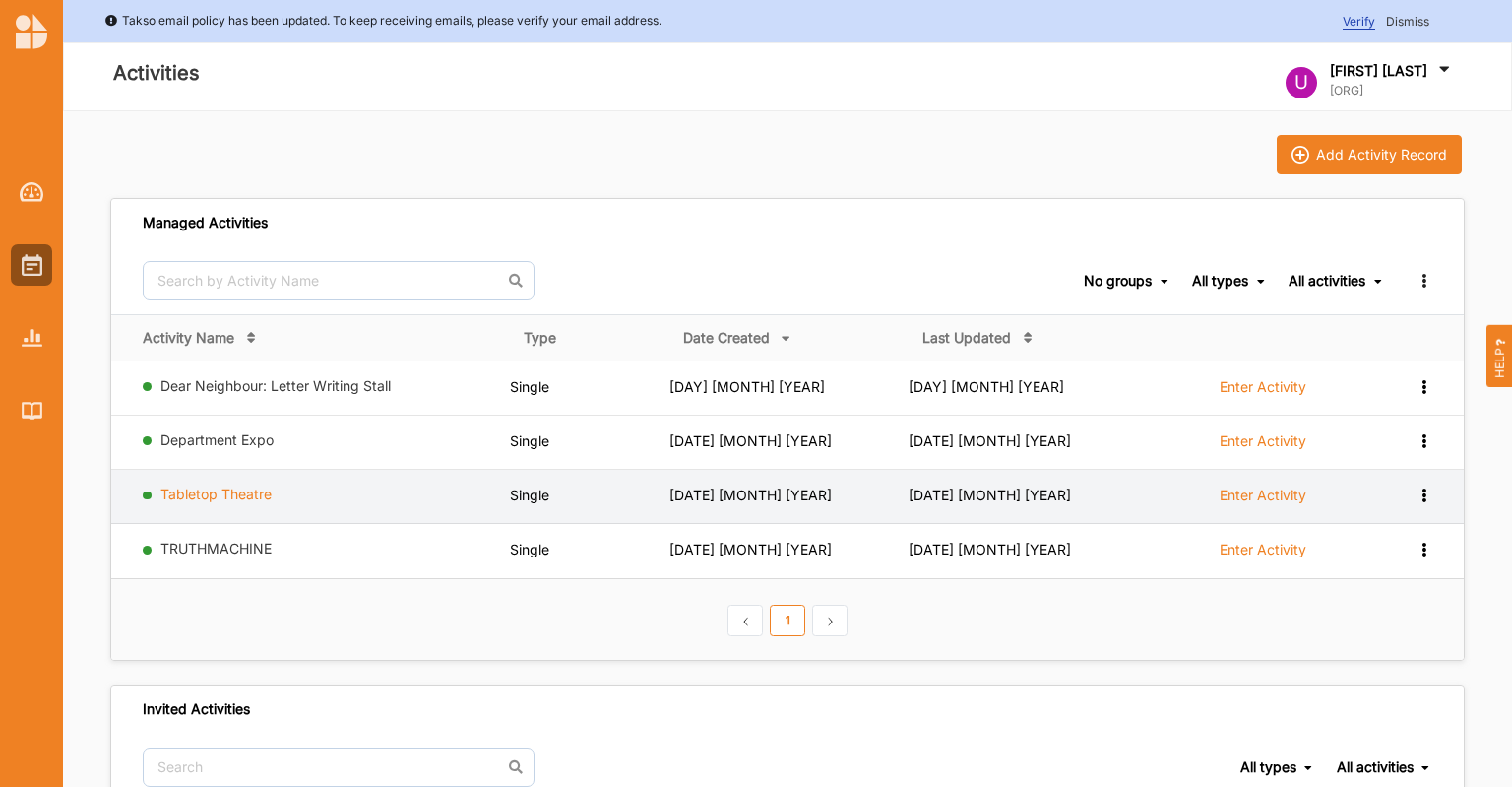 click on "Tabletop Theatre" at bounding box center (216, 493) 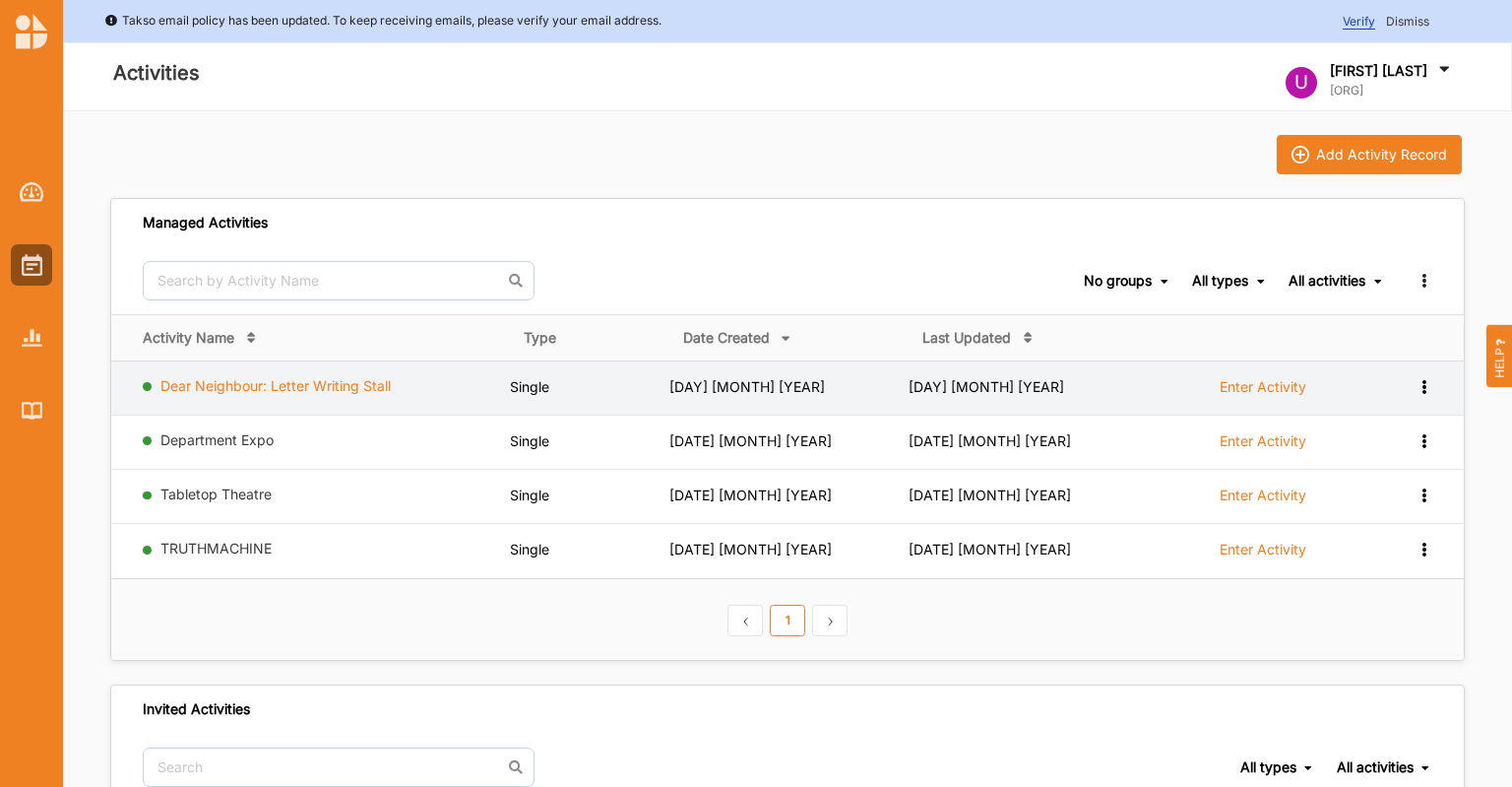 click on "Dear Neighbour: Letter Writing Stall" at bounding box center [276, 385] 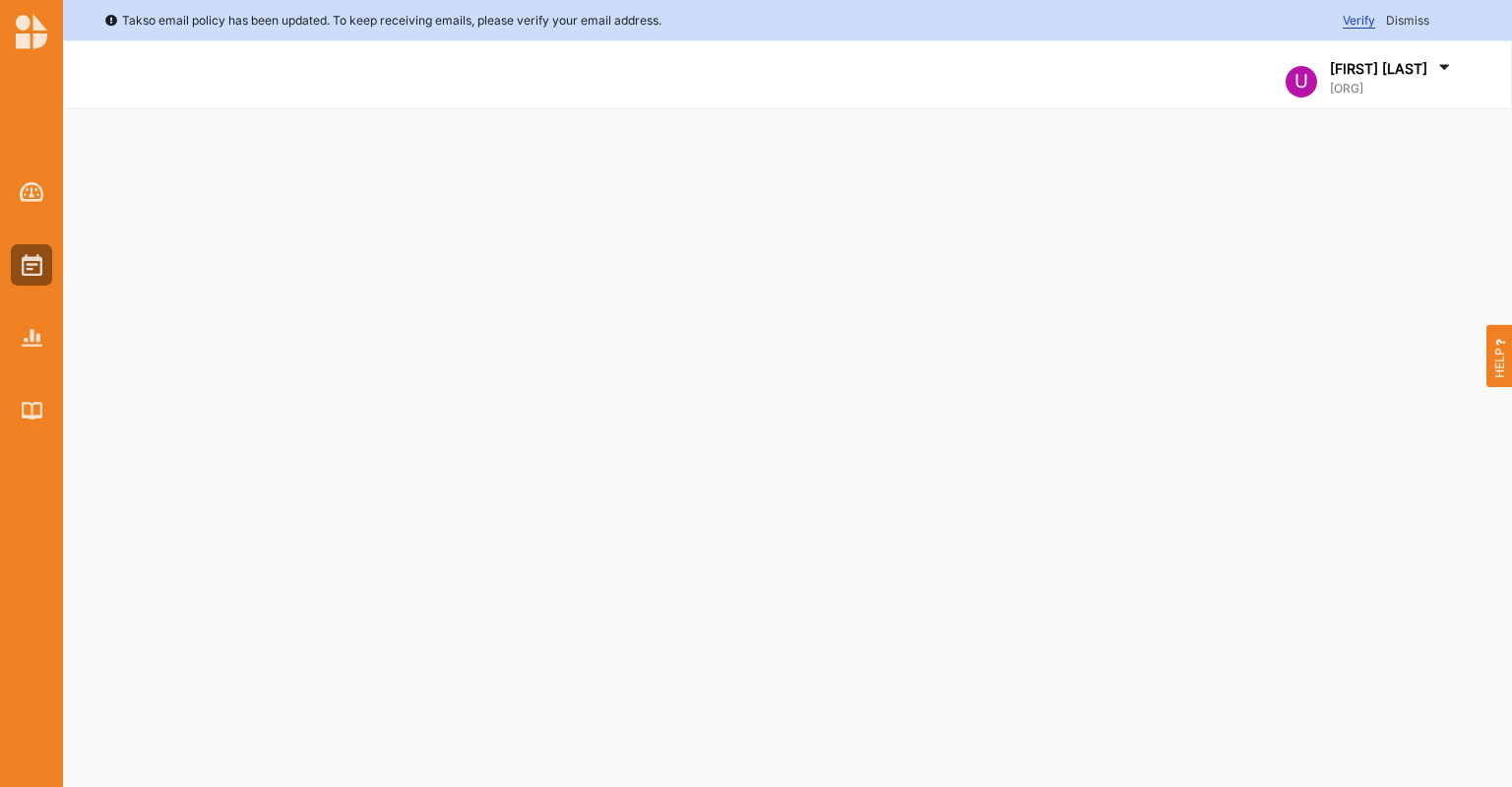 select on "1" 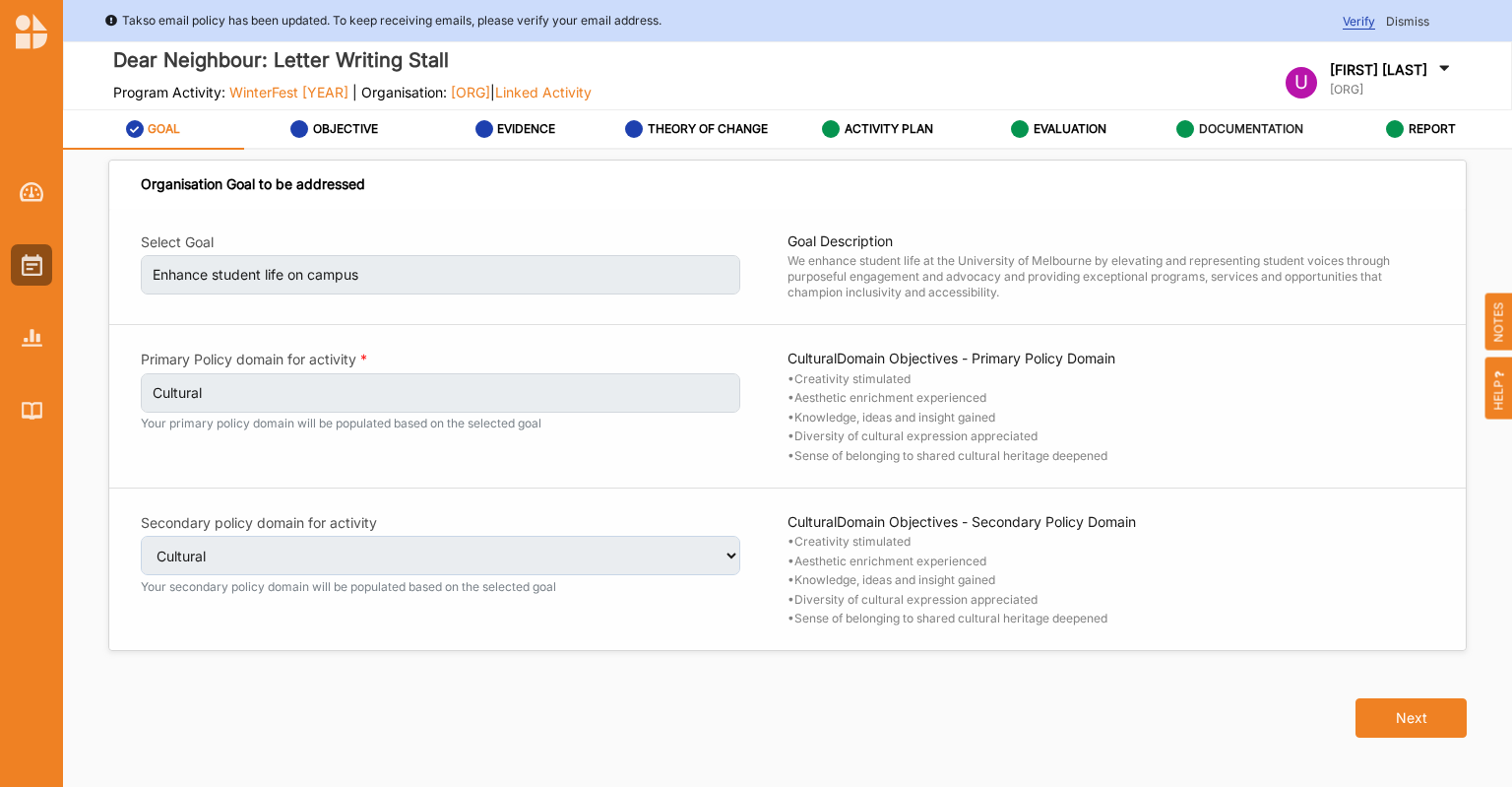 click on "DOCUMENTATION" at bounding box center (1251, 129) 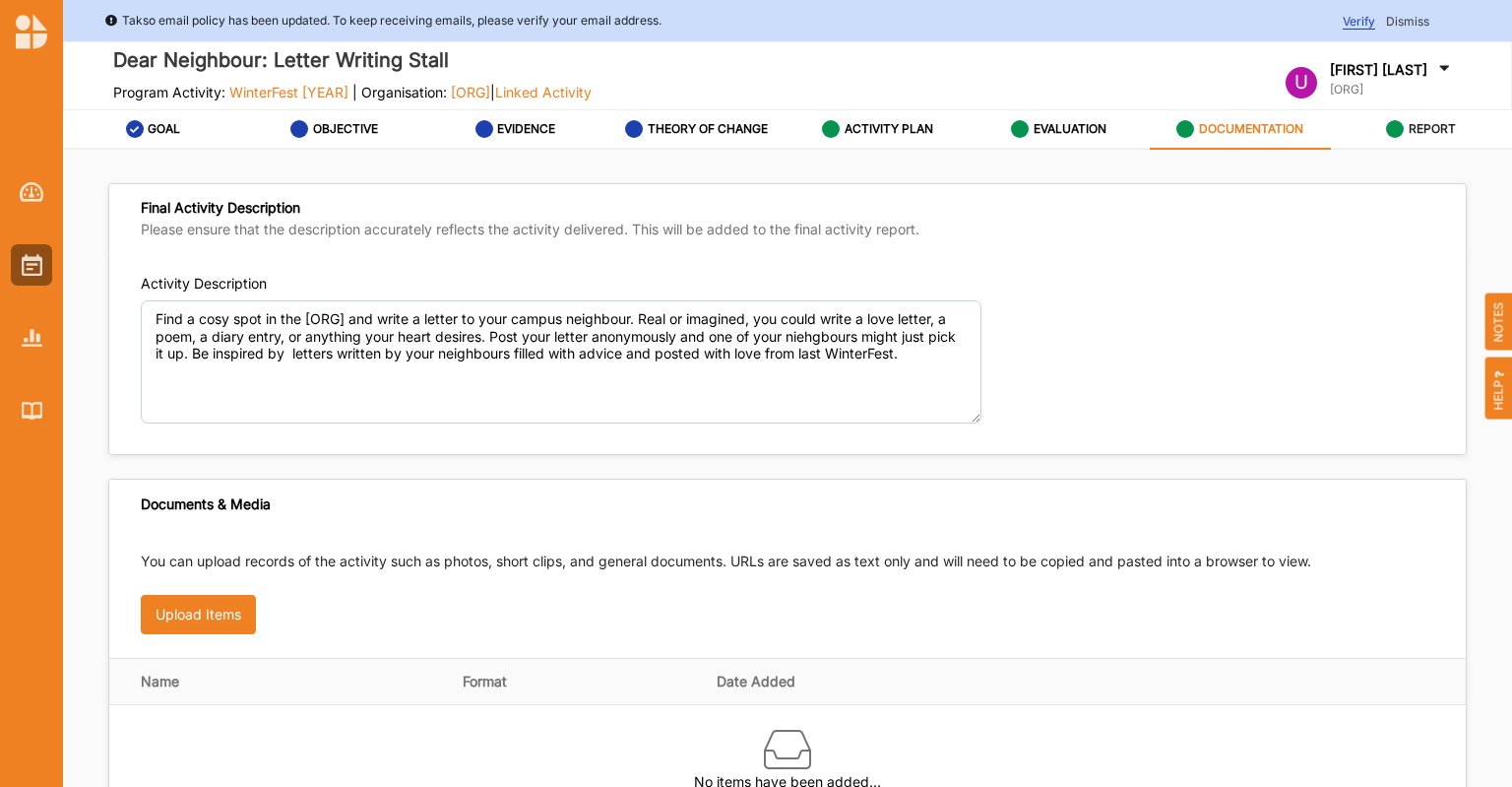 click on "REPORT" at bounding box center [1420, 129] 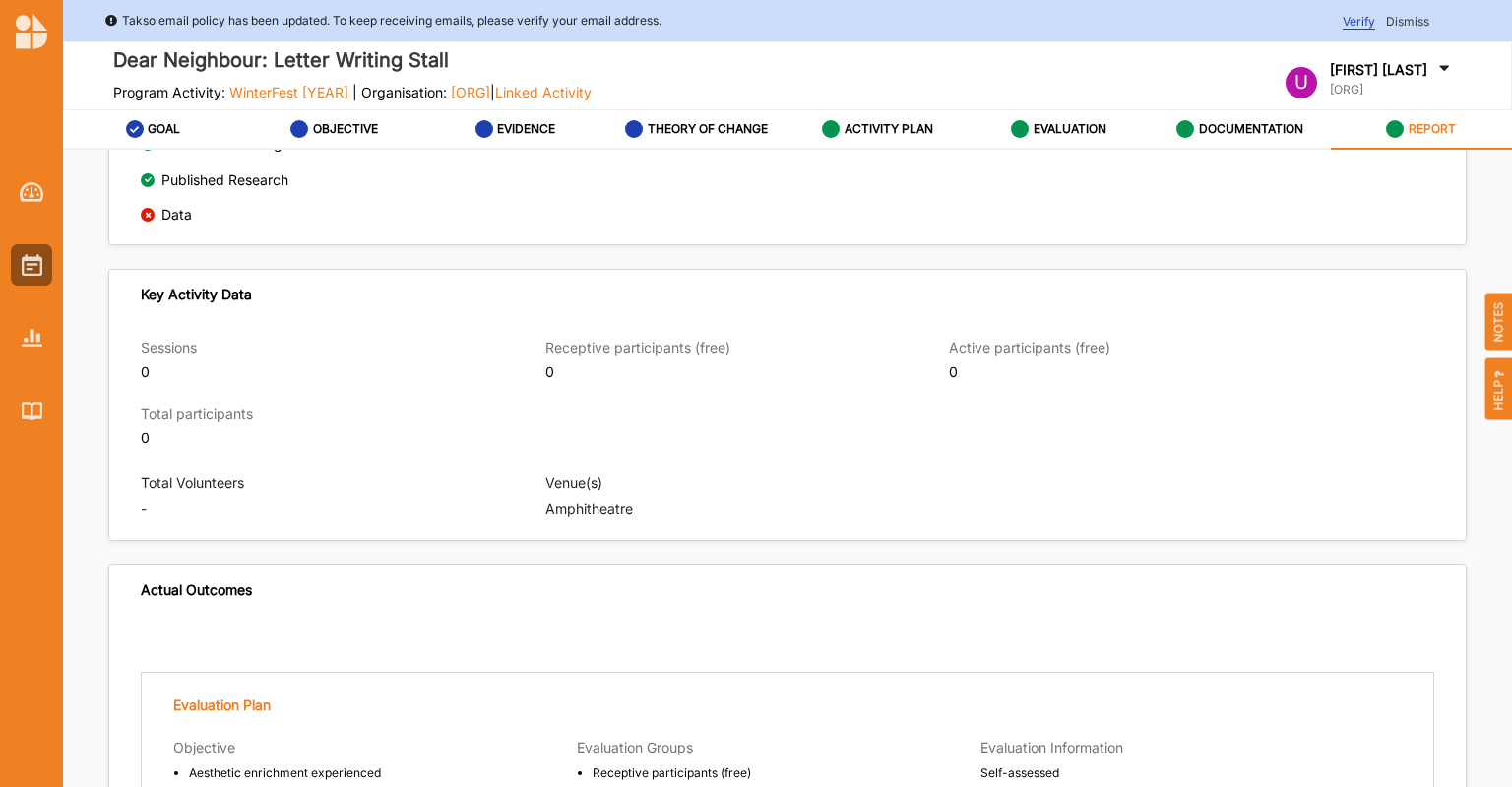 scroll, scrollTop: 1402, scrollLeft: 0, axis: vertical 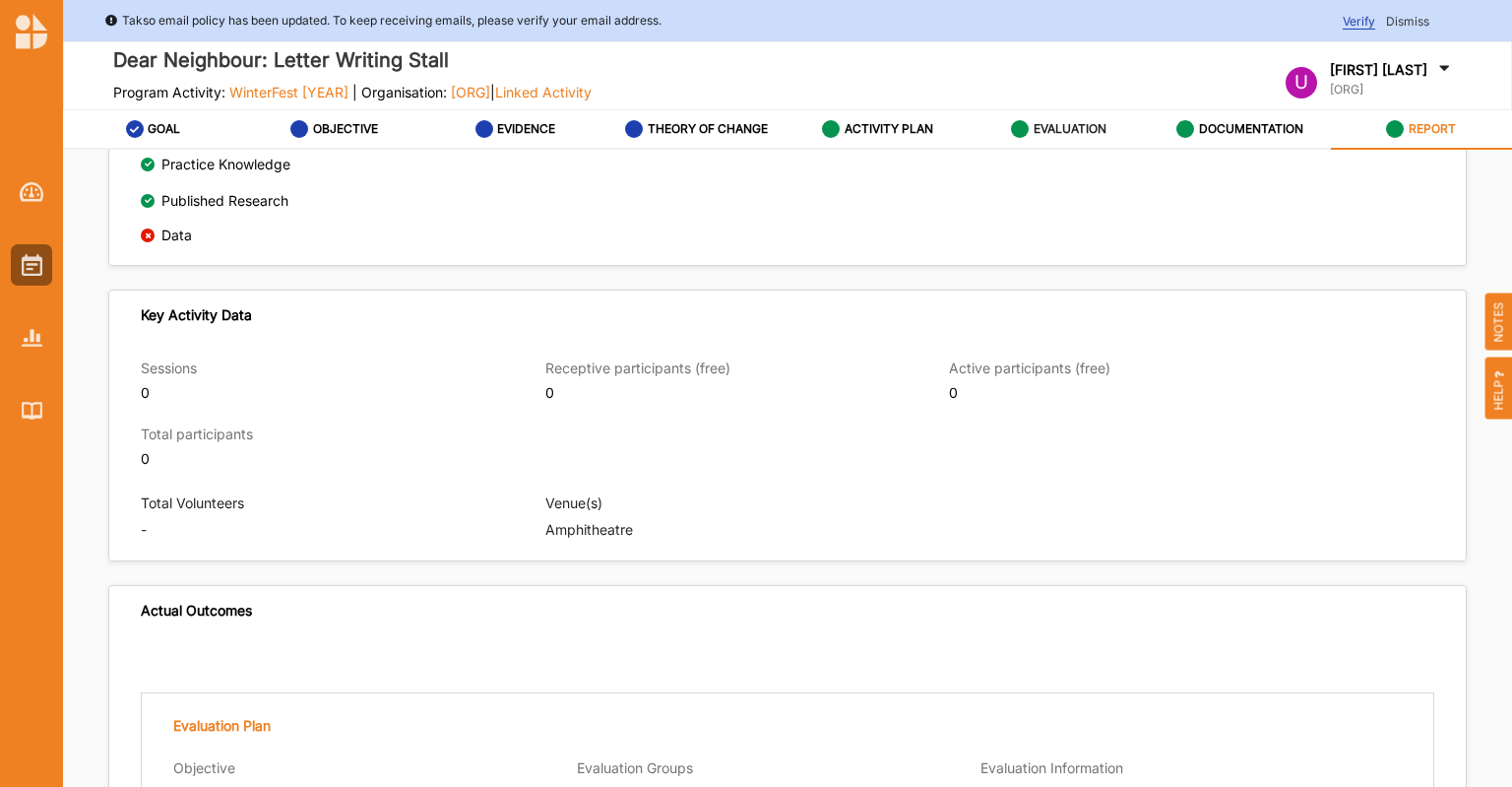 click on "EVALUATION" at bounding box center (1070, 129) 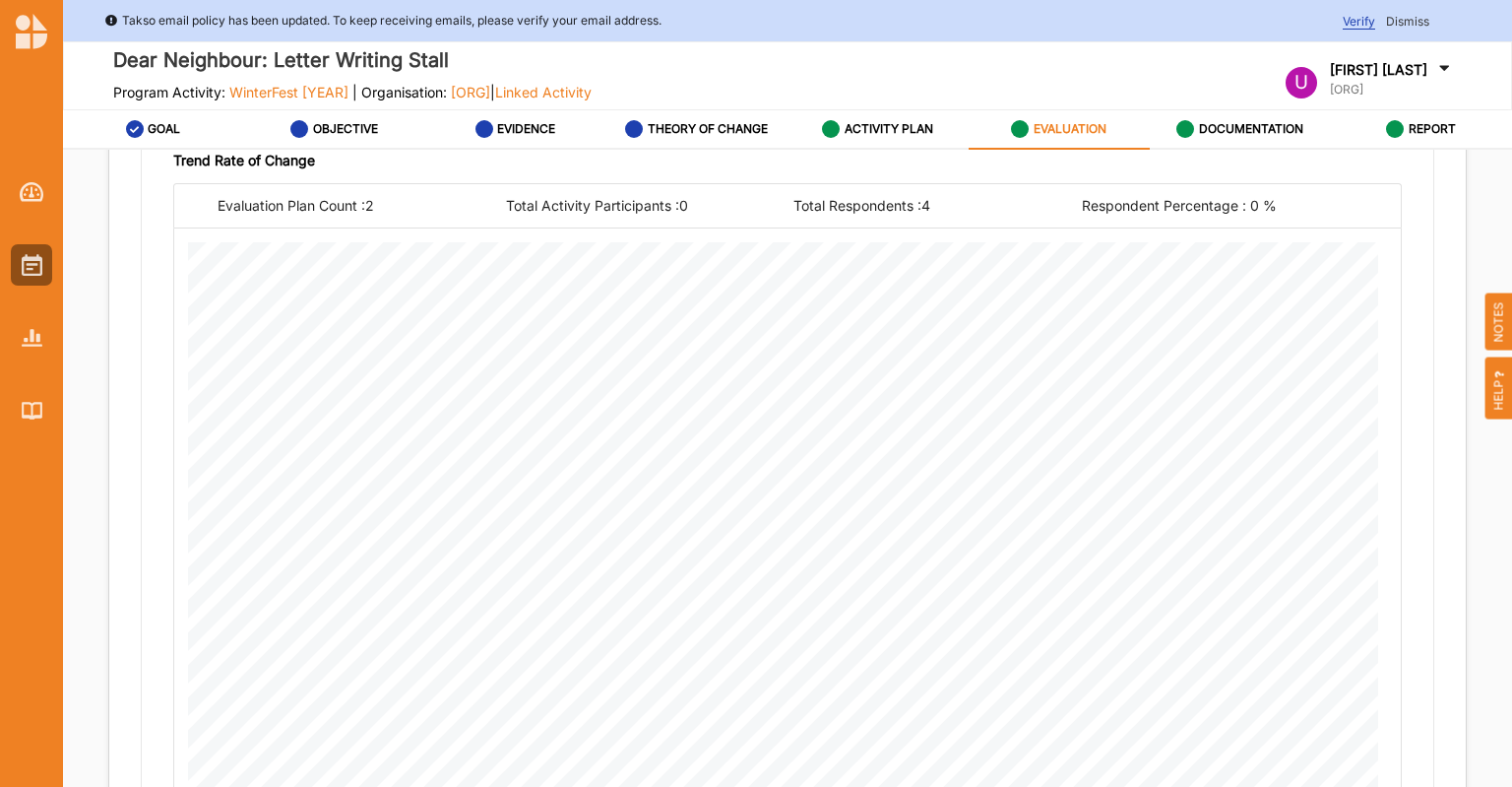 scroll, scrollTop: 1544, scrollLeft: 0, axis: vertical 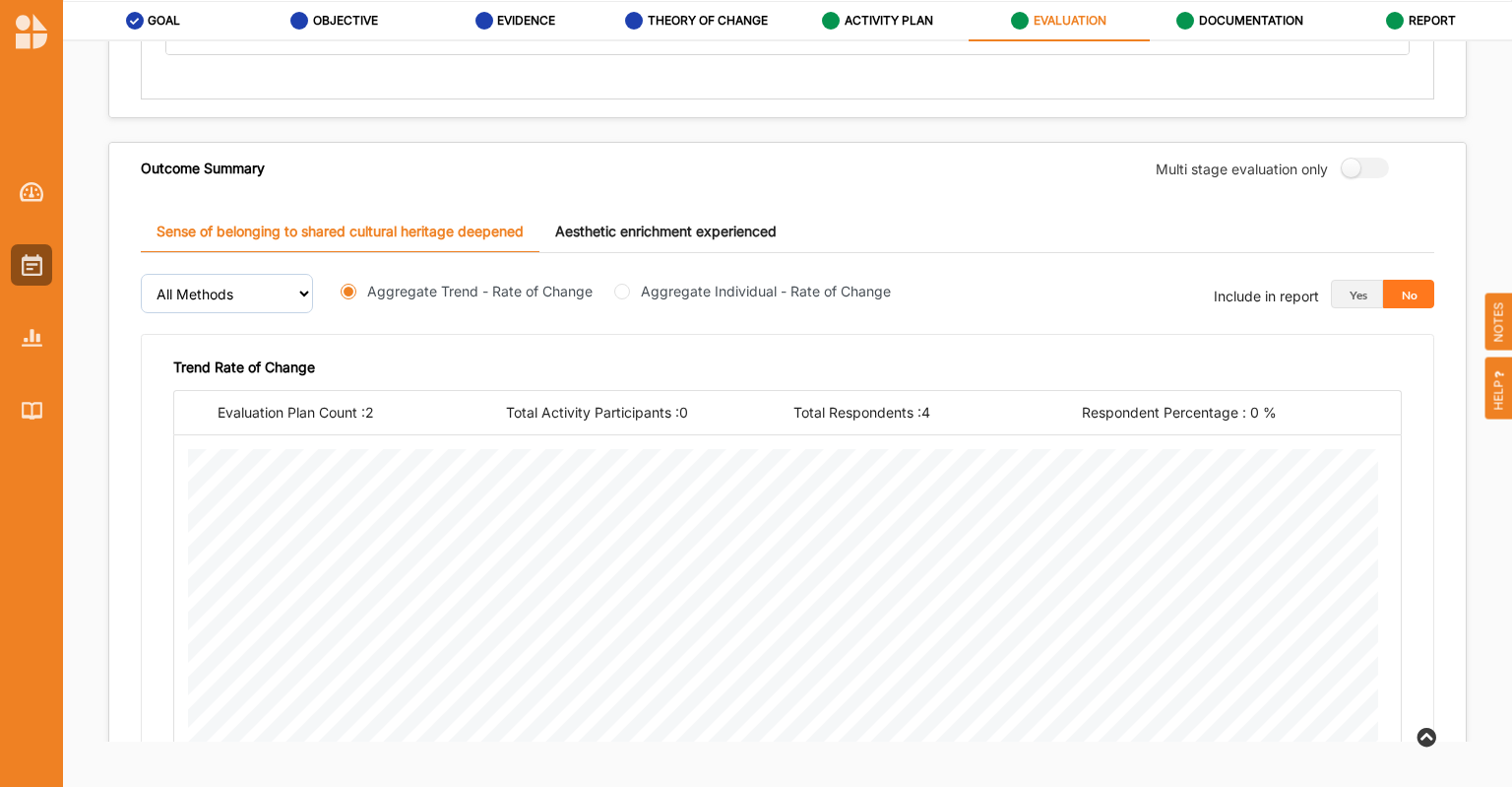 click on "Aggregate Individual - Rate of Change" at bounding box center (766, 291) 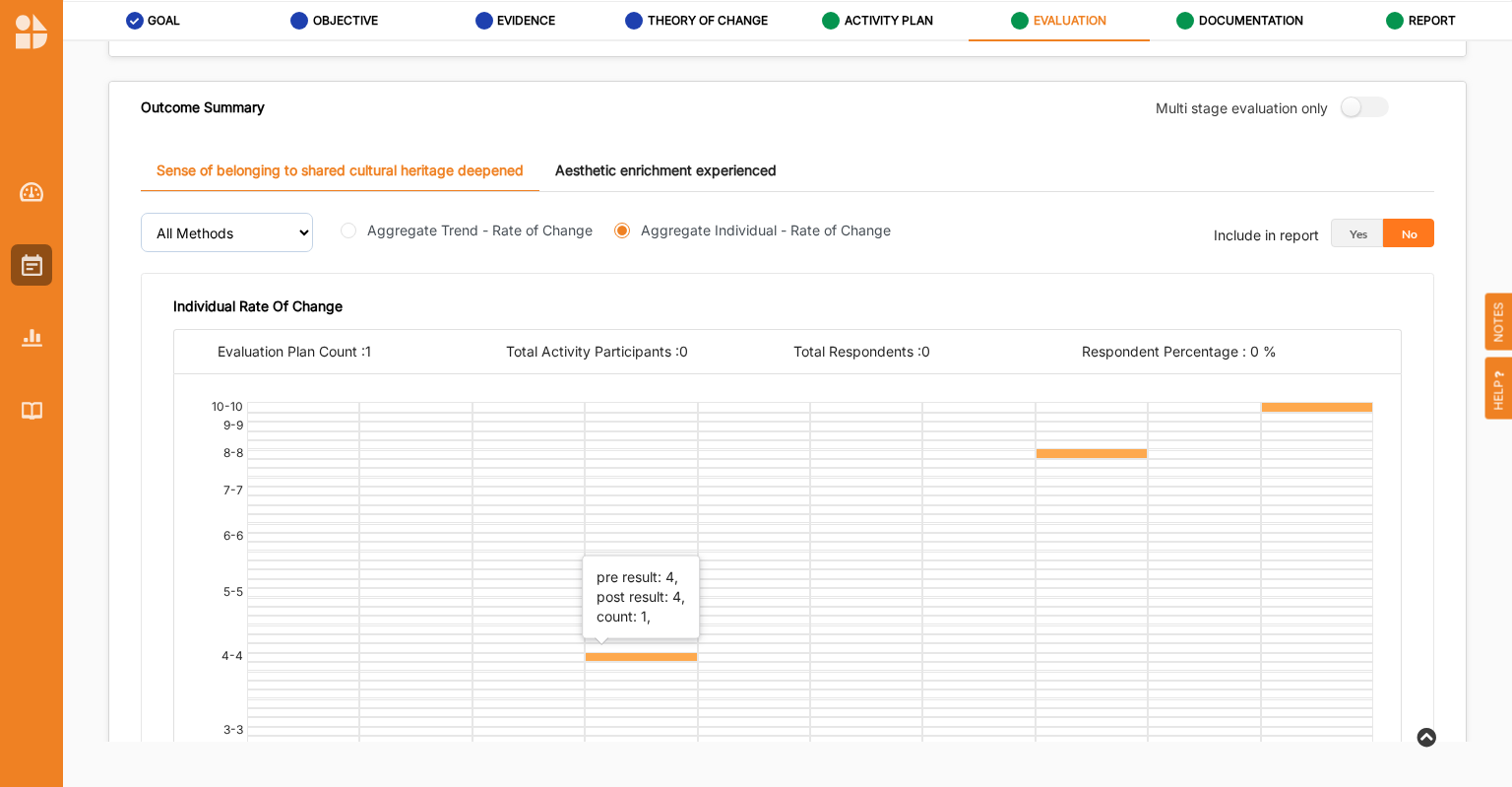 scroll, scrollTop: 977, scrollLeft: 0, axis: vertical 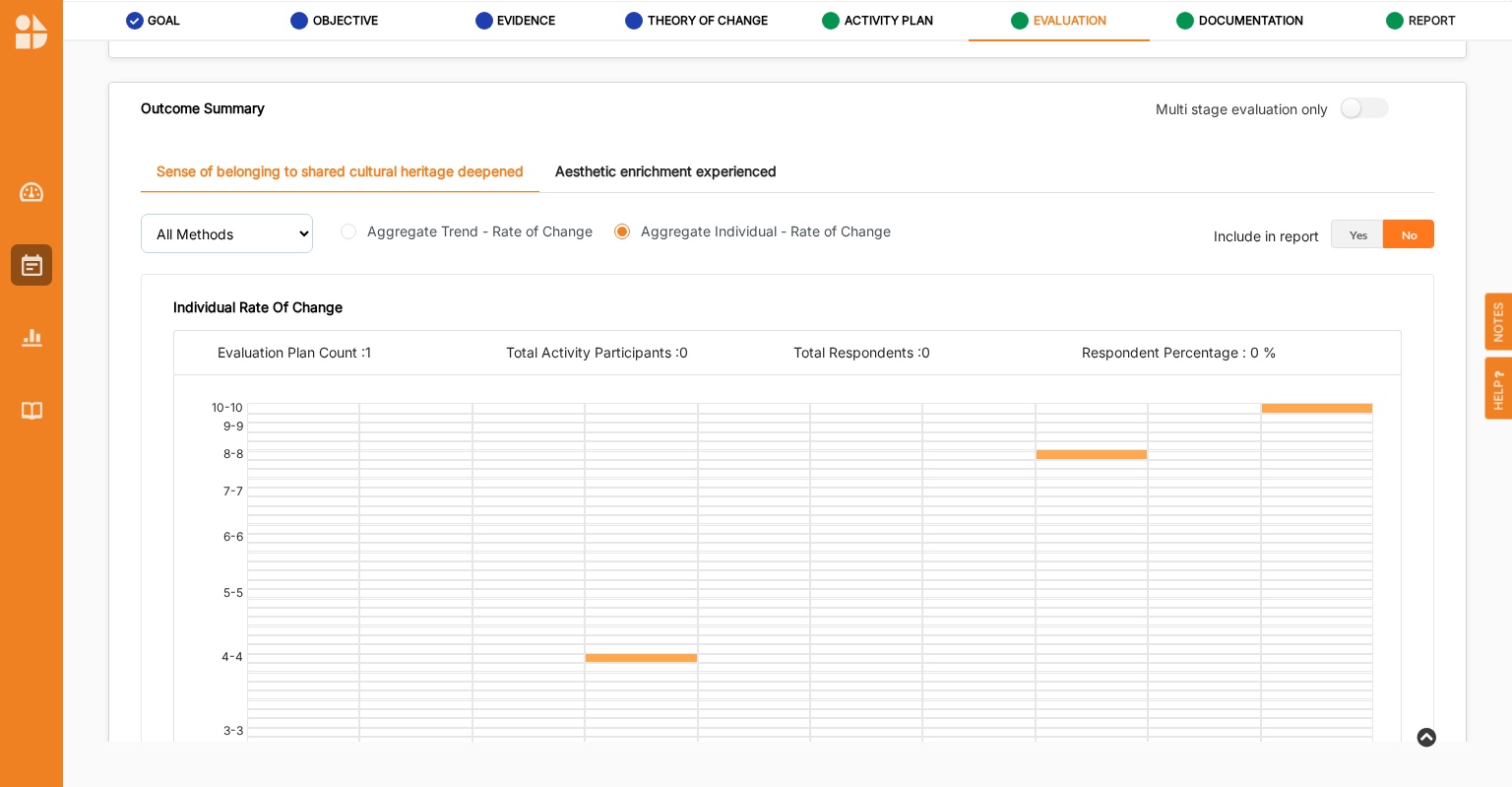 click at bounding box center (1395, 21) 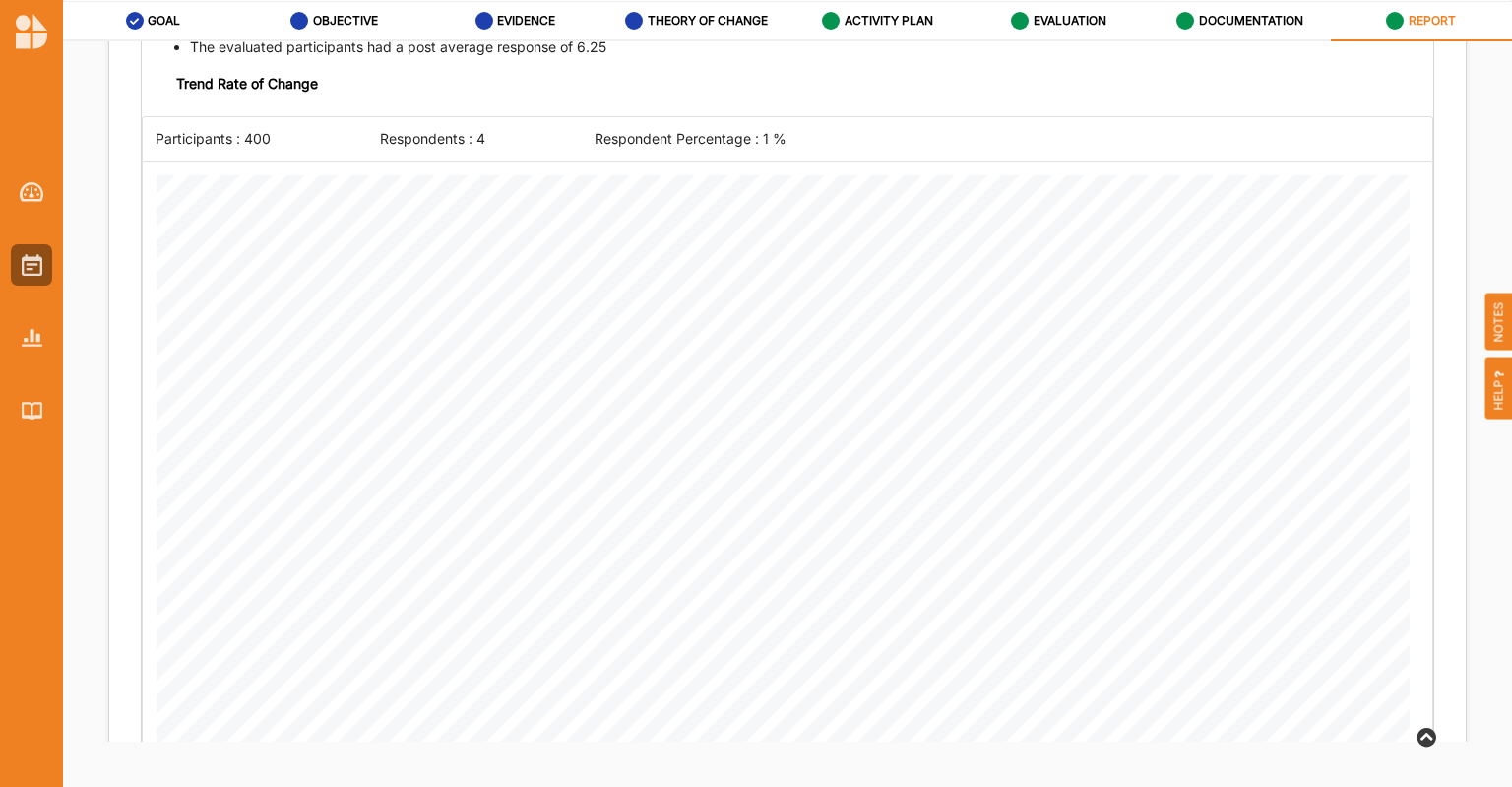 scroll, scrollTop: 5130, scrollLeft: 0, axis: vertical 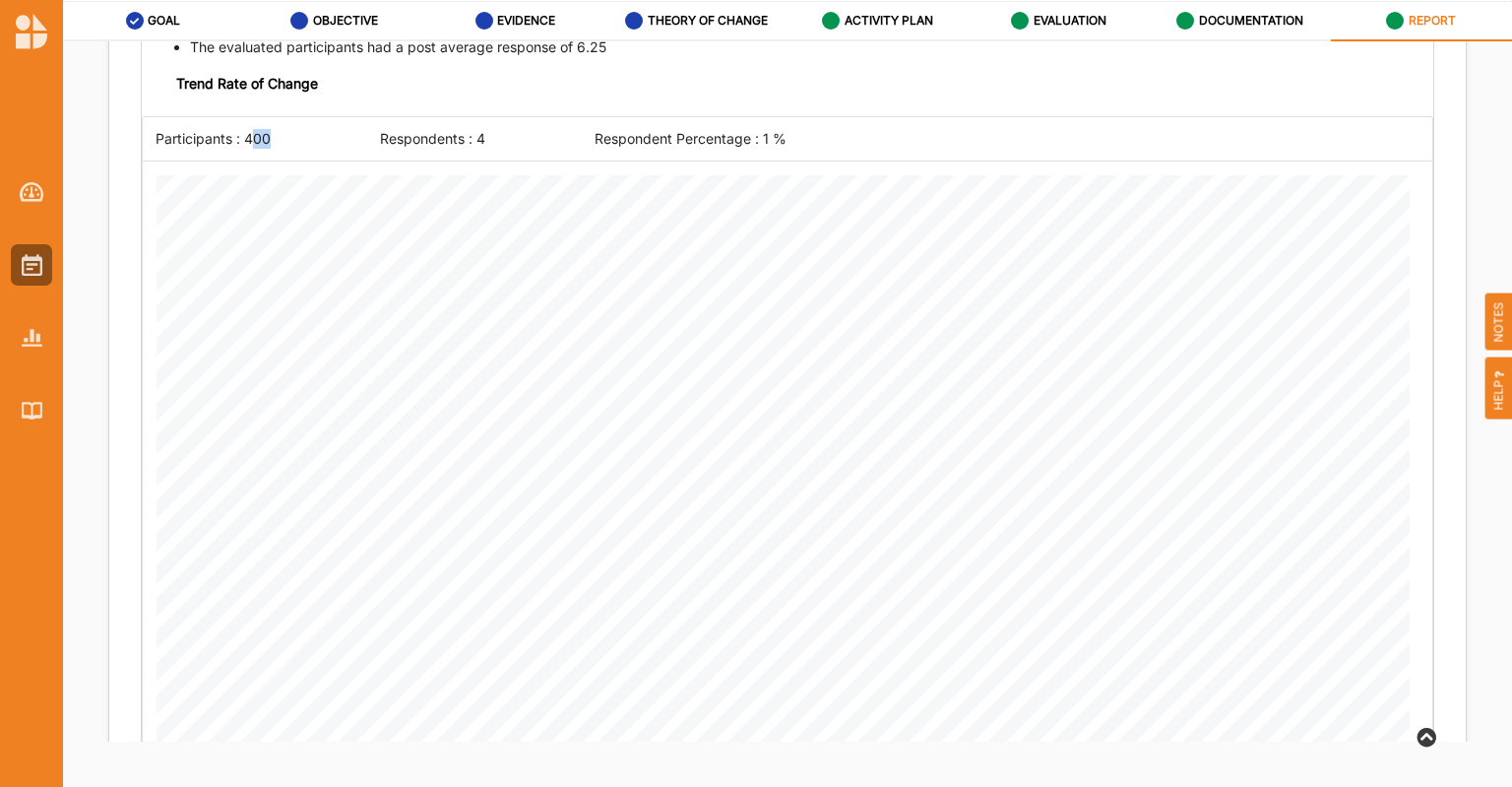 drag, startPoint x: 253, startPoint y: 133, endPoint x: 277, endPoint y: 131, distance: 24.083189 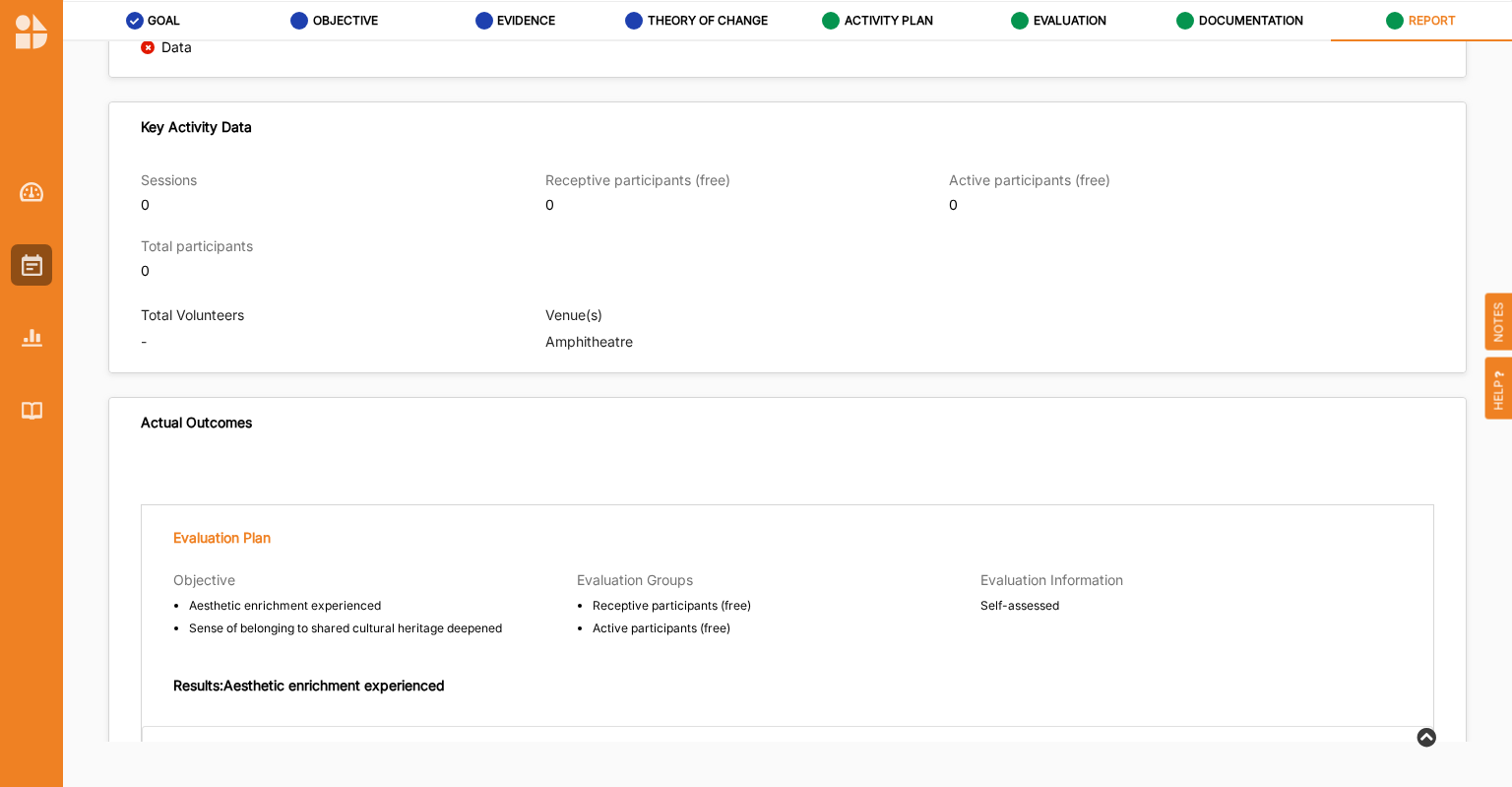scroll, scrollTop: 1449, scrollLeft: 0, axis: vertical 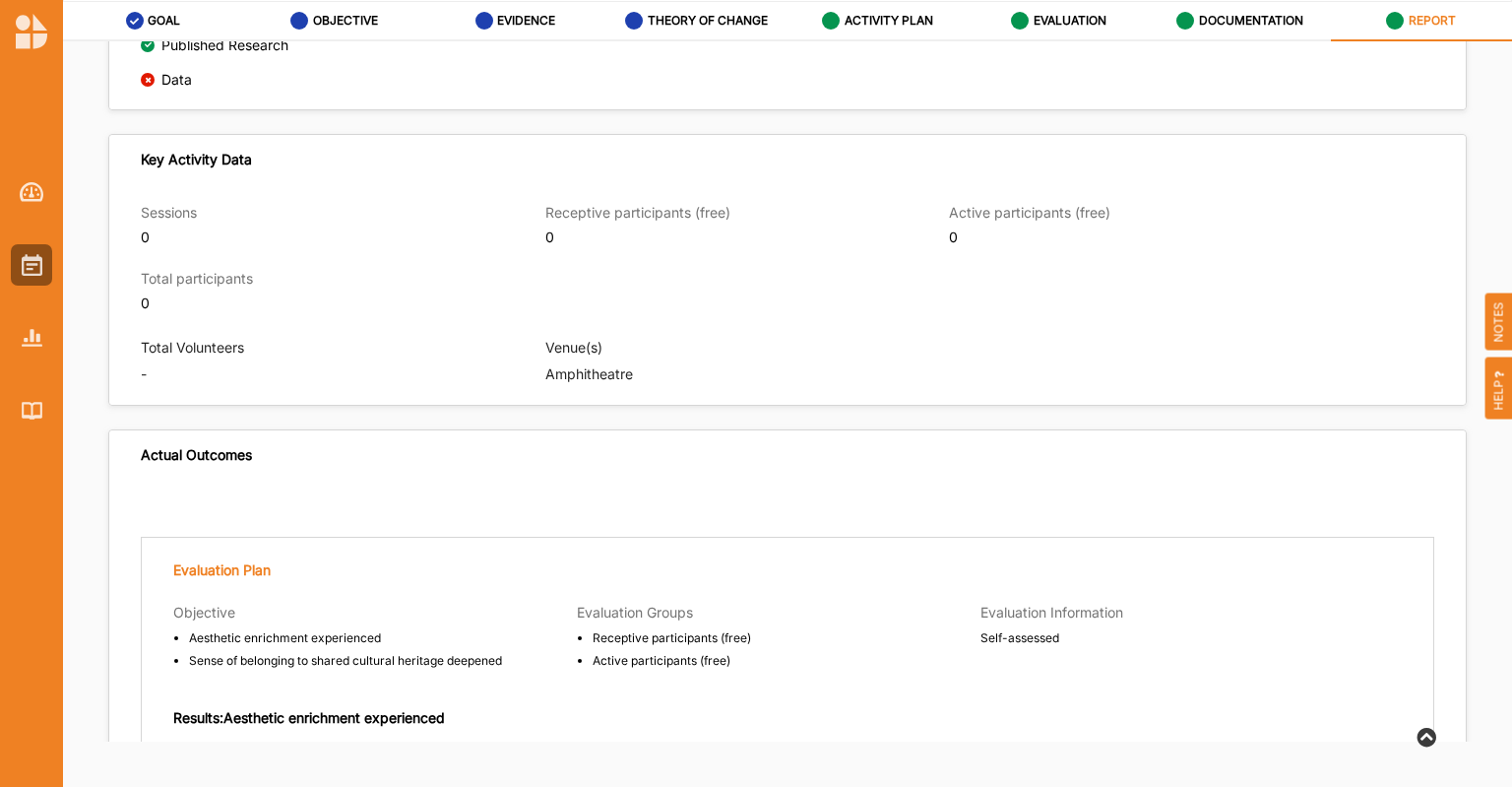 click on "REPORT" at bounding box center (1420, 21) 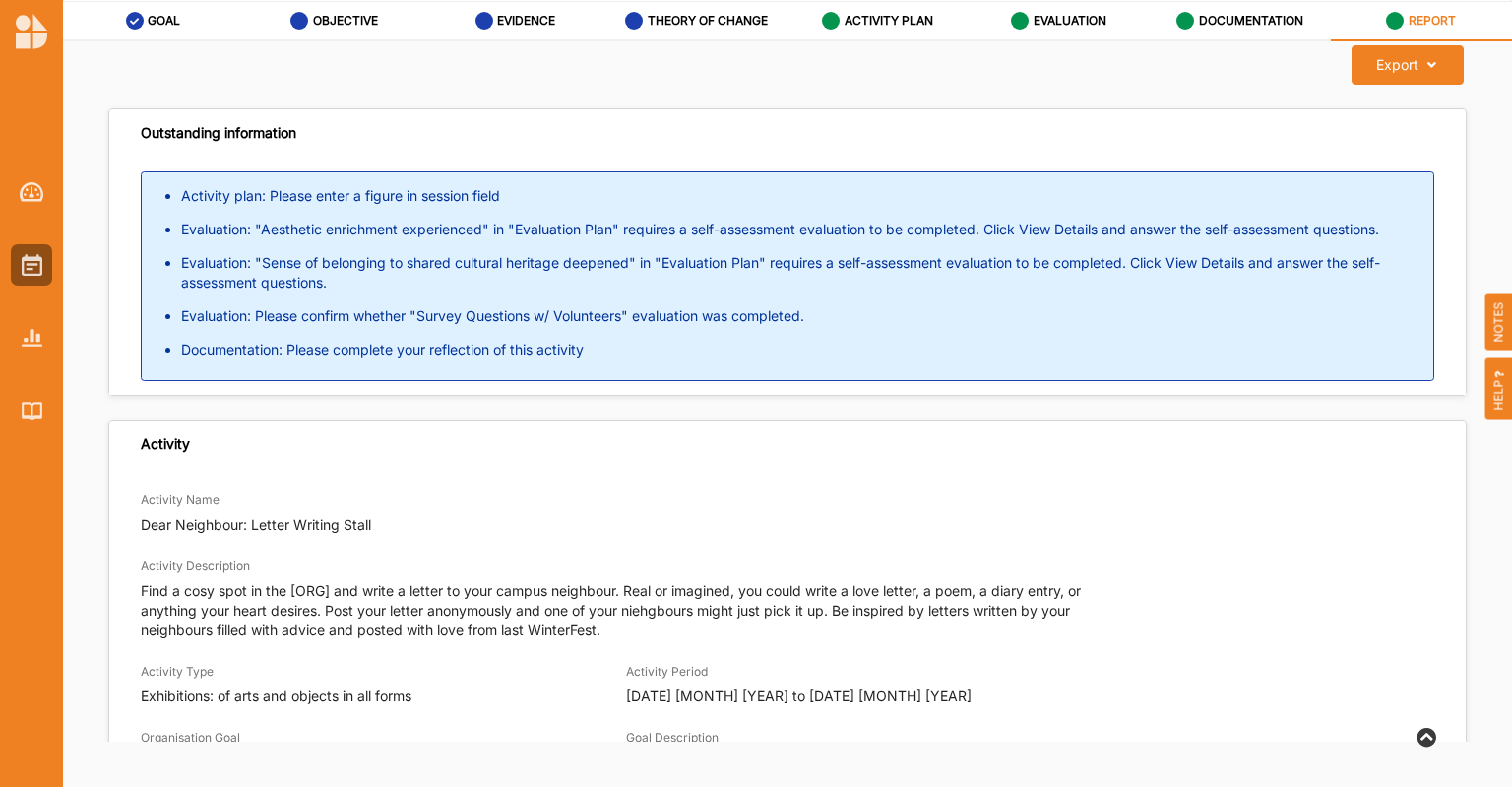 scroll, scrollTop: 0, scrollLeft: 0, axis: both 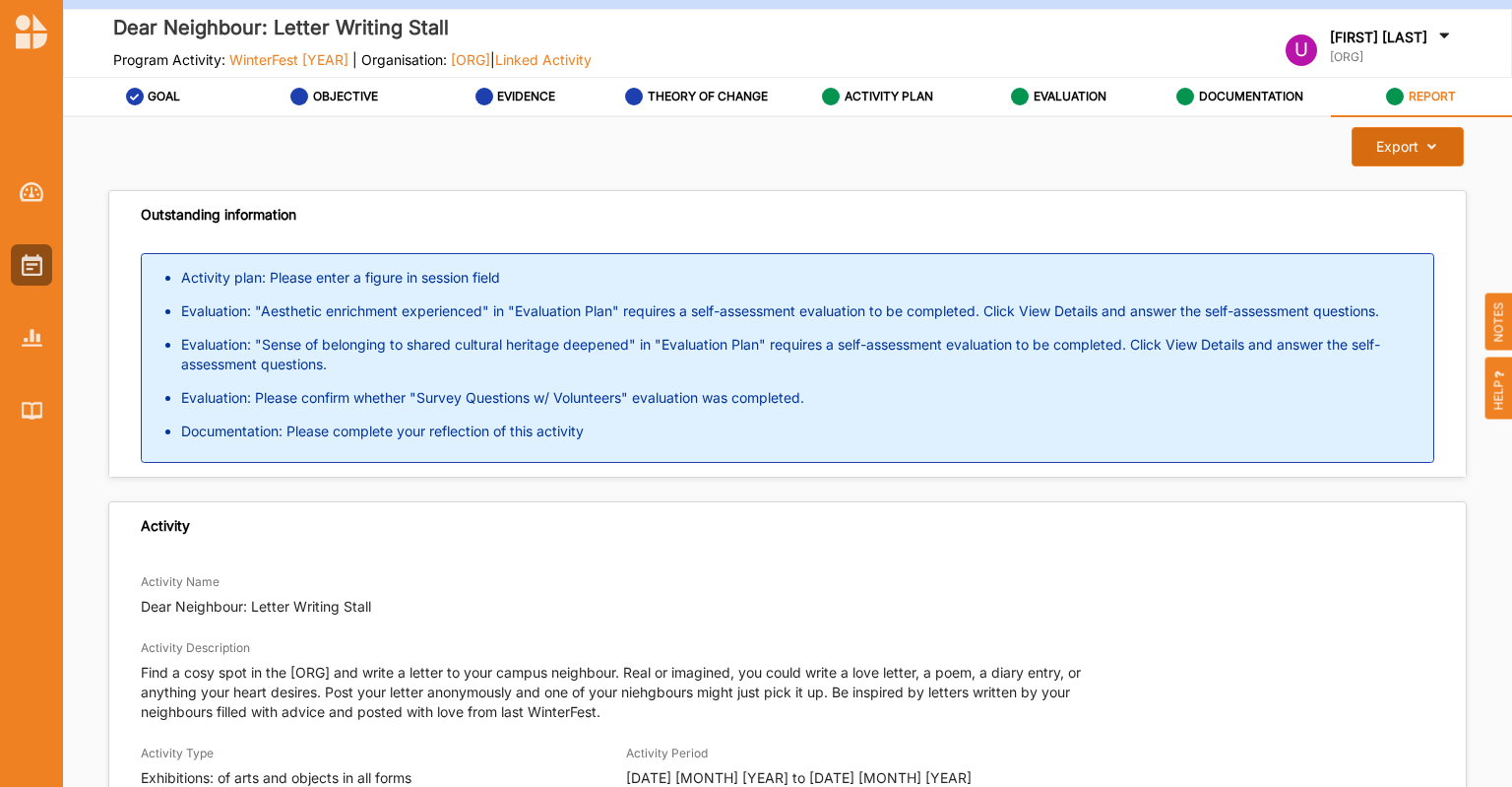 click on "Export" at bounding box center (1397, 147) 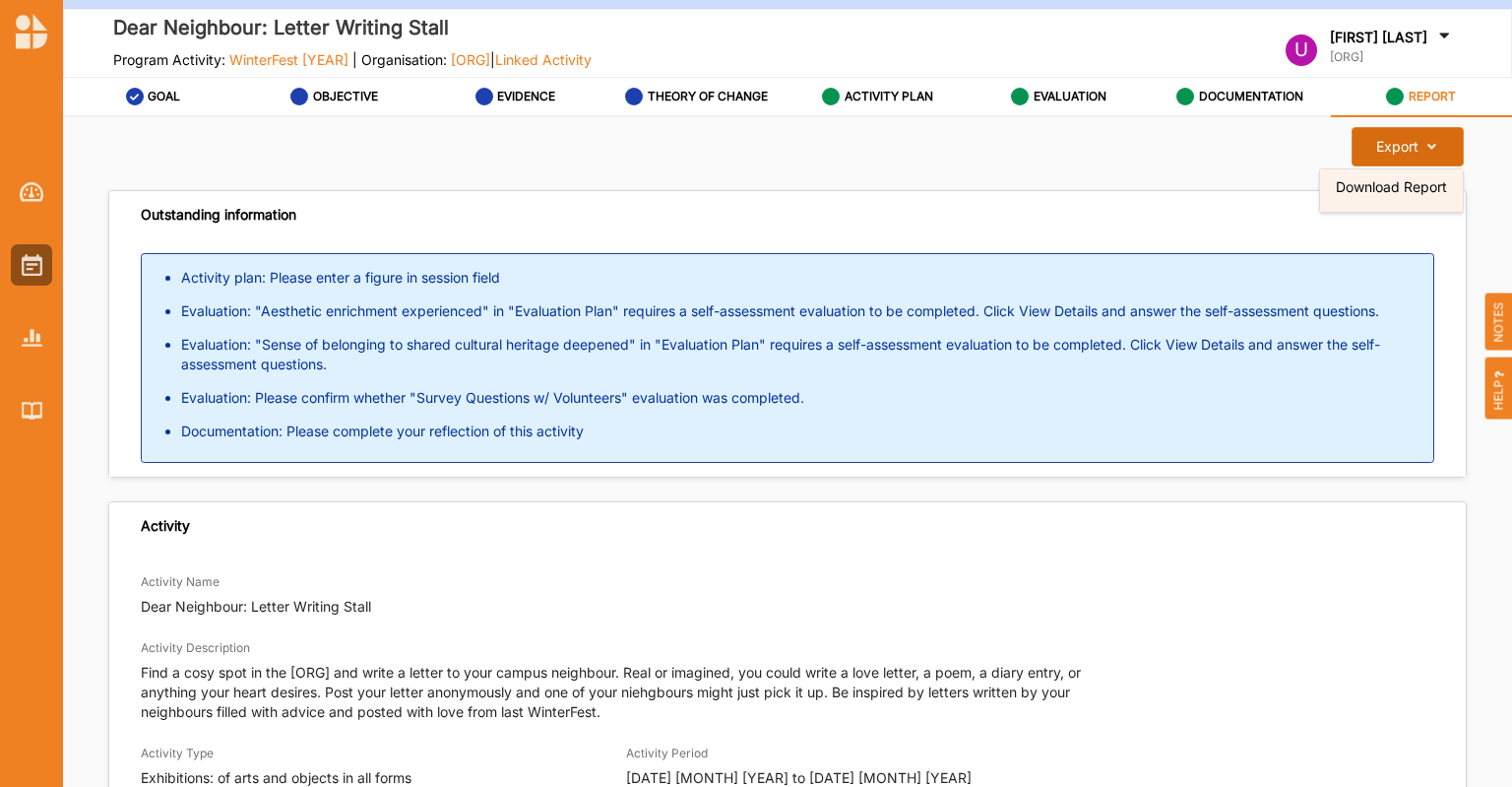 click on "Download Report" at bounding box center (1391, 187) 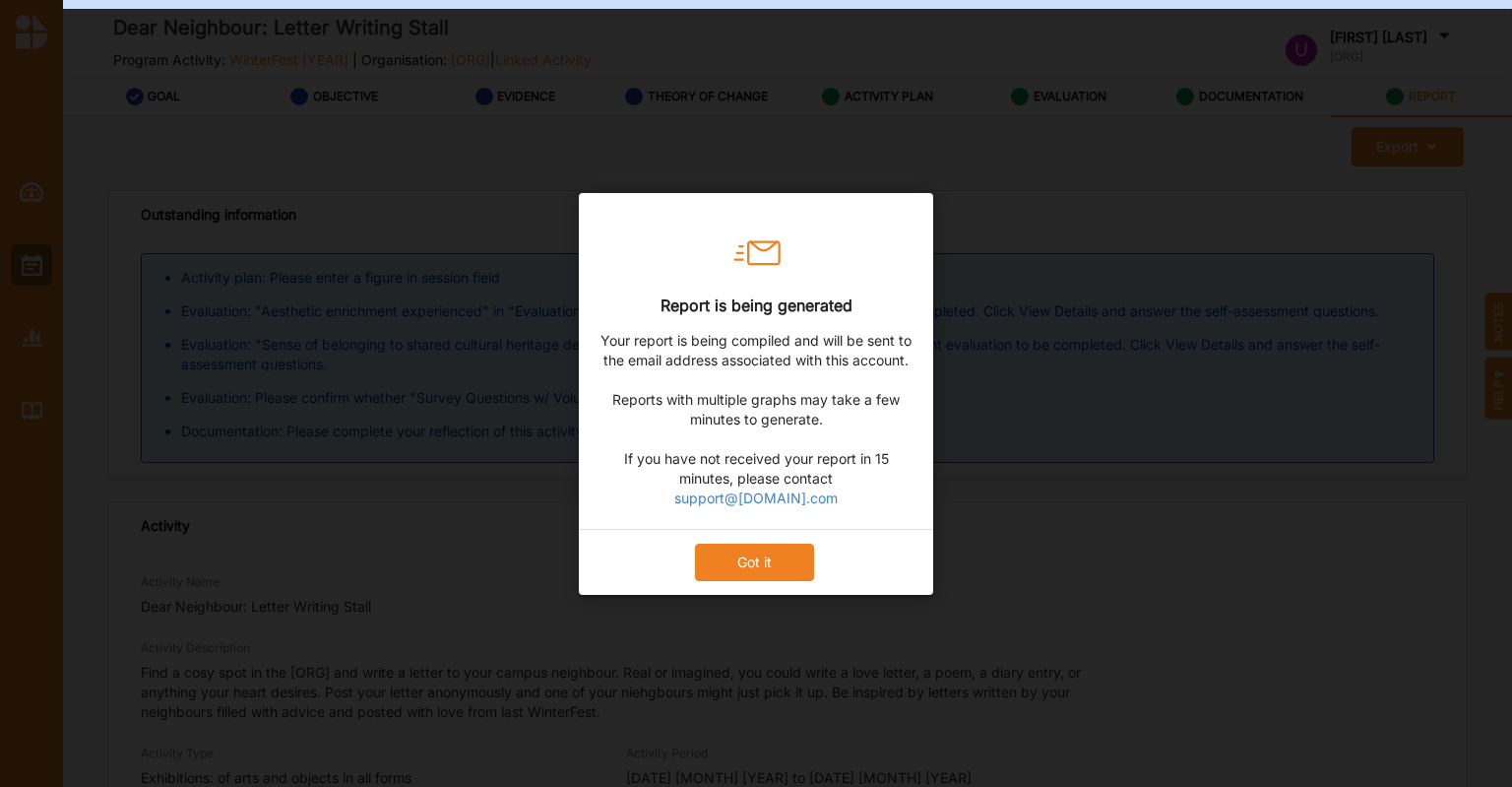 click on "Got it" at bounding box center (754, 561) 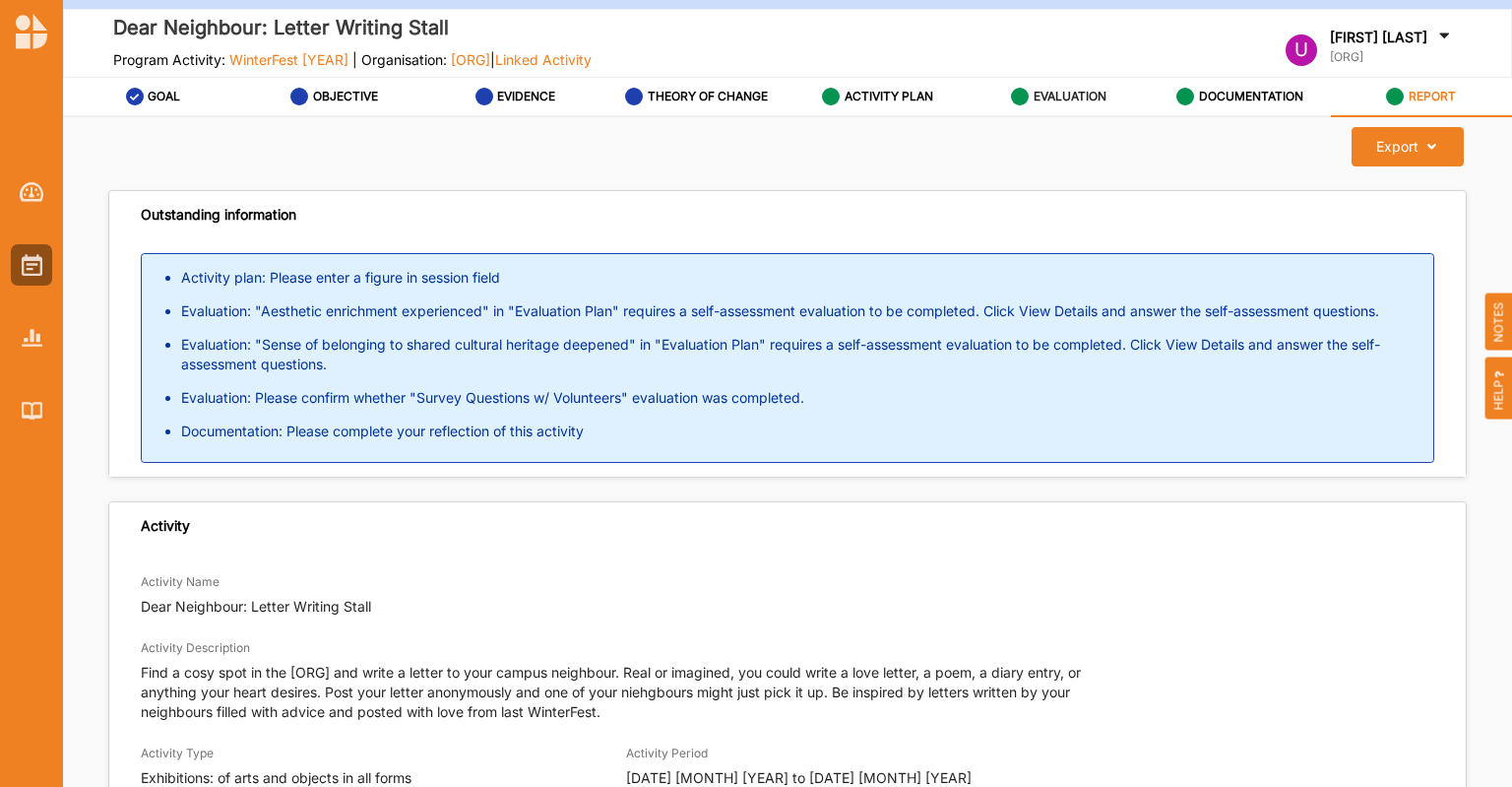 click on "EVALUATION" at bounding box center [1058, 97] 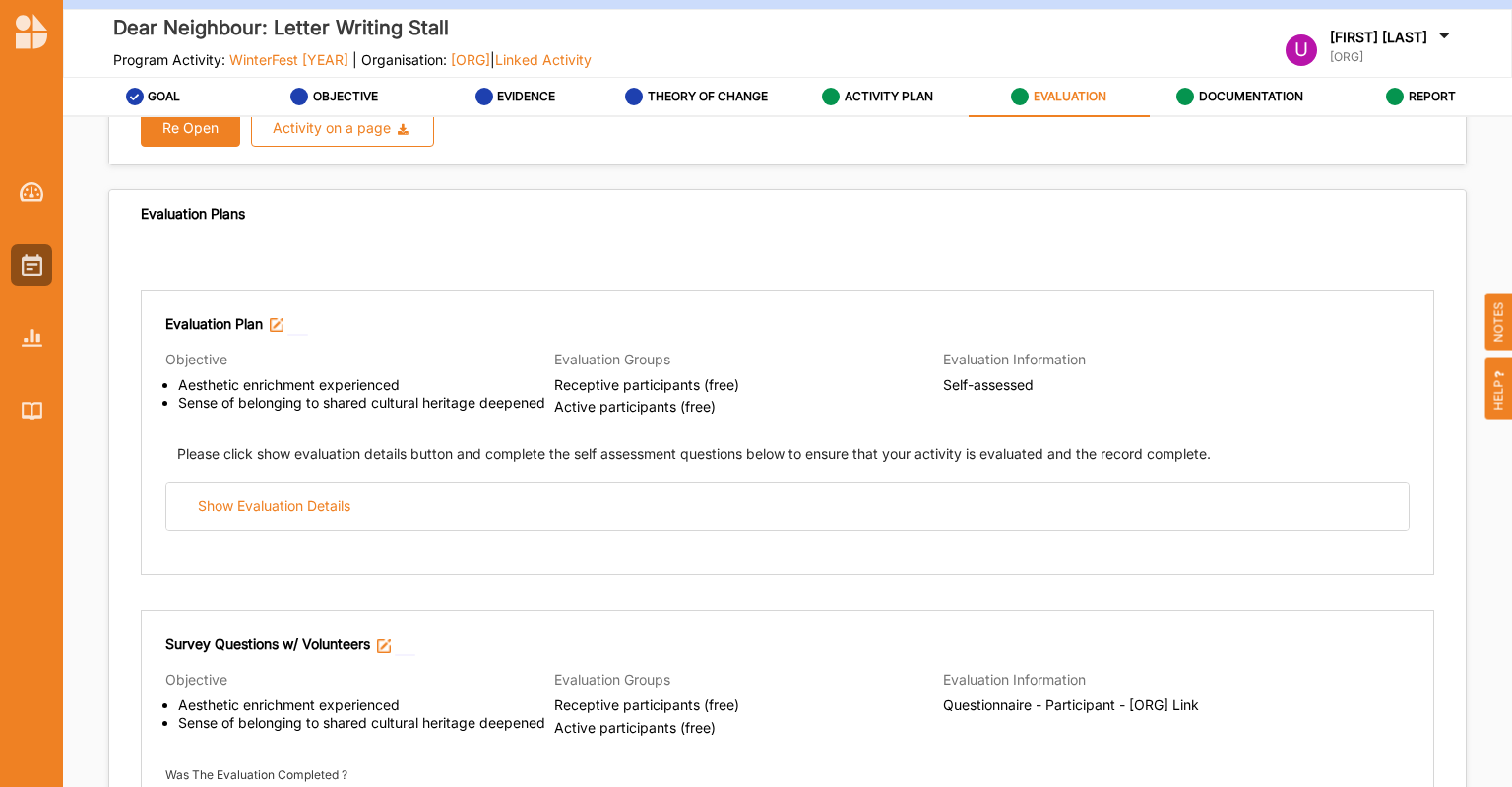 scroll, scrollTop: 104, scrollLeft: 0, axis: vertical 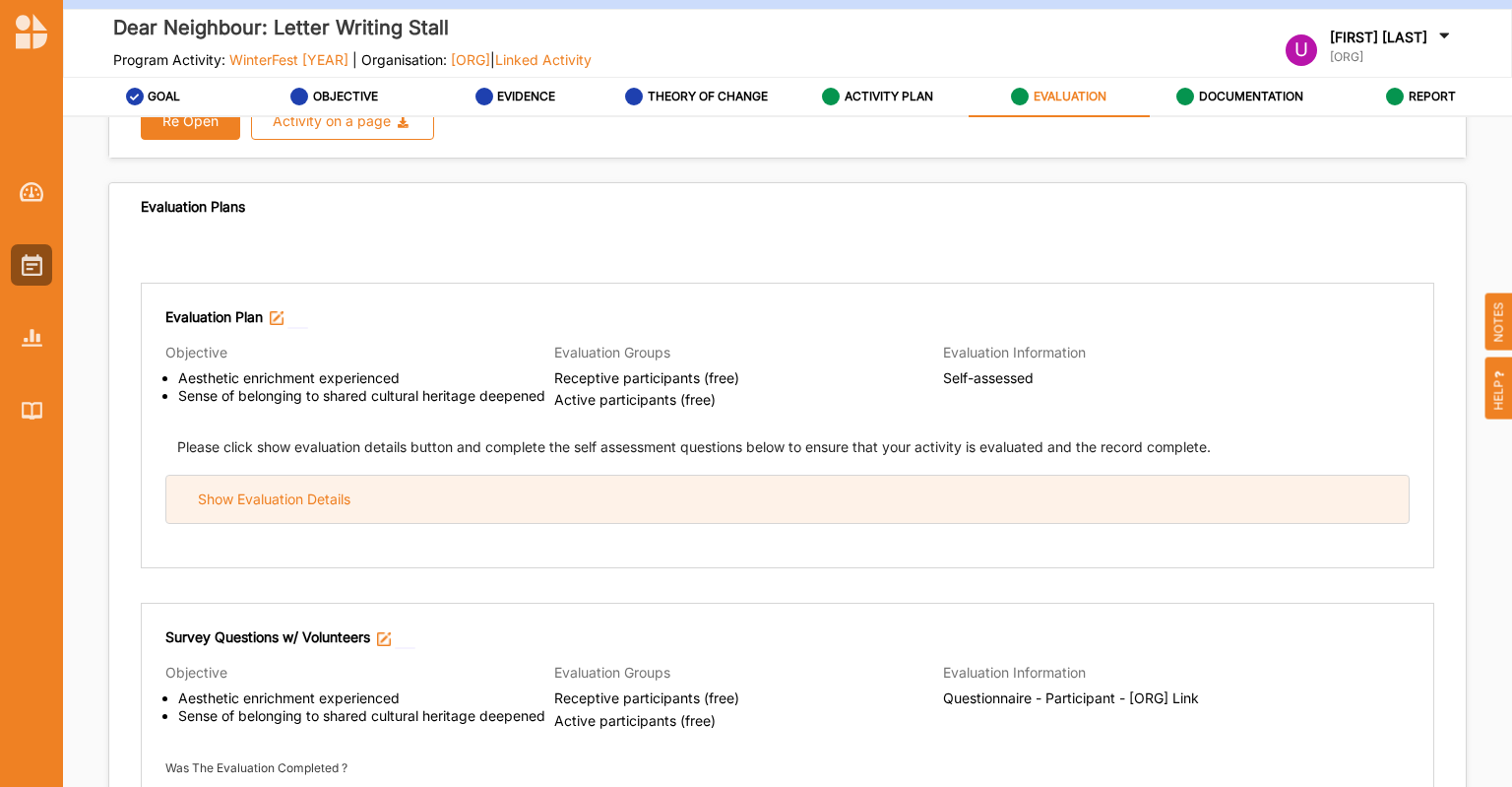 click on "Show Evaluation Details" at bounding box center [274, 499] 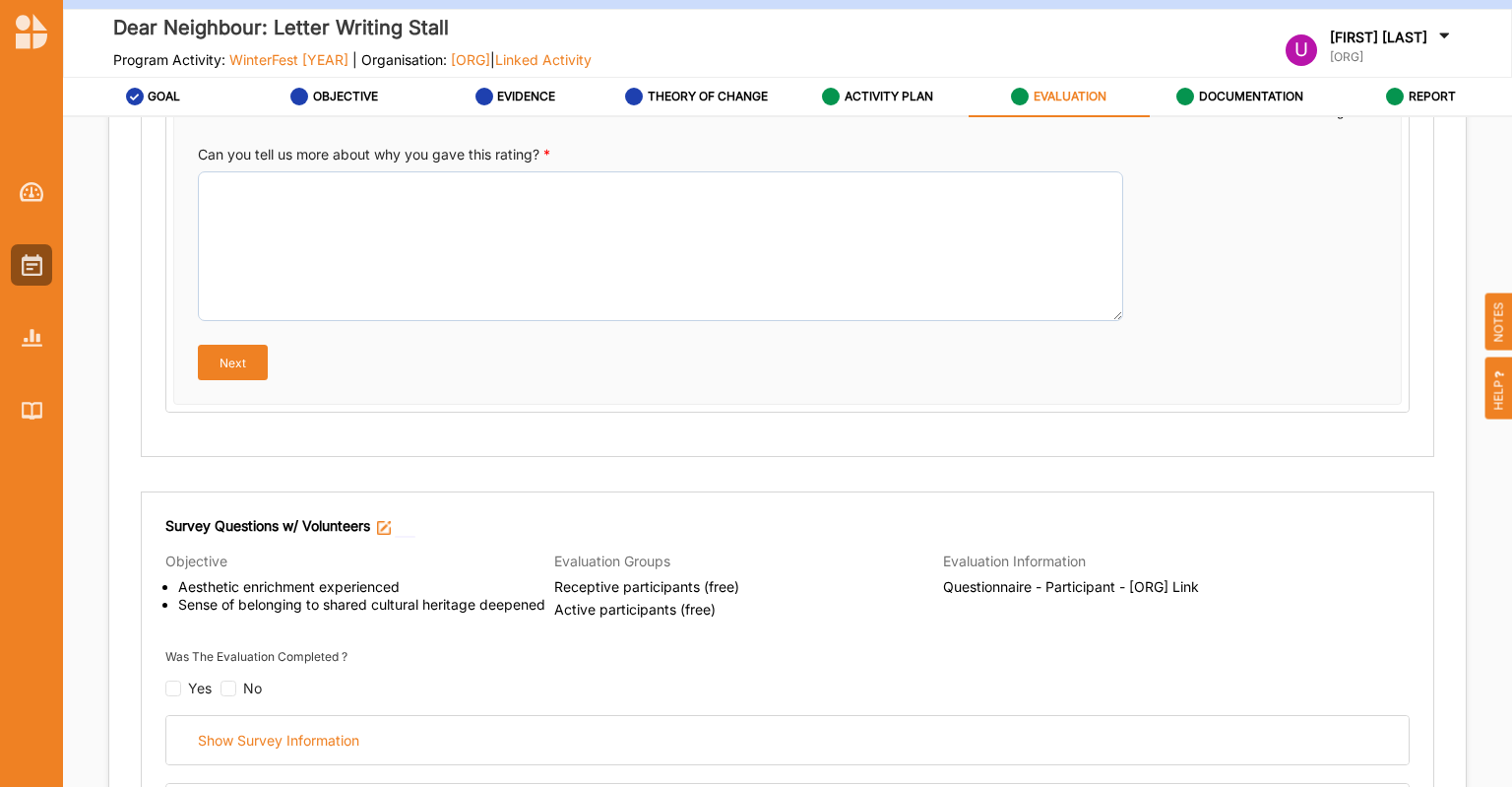scroll, scrollTop: 1599, scrollLeft: 0, axis: vertical 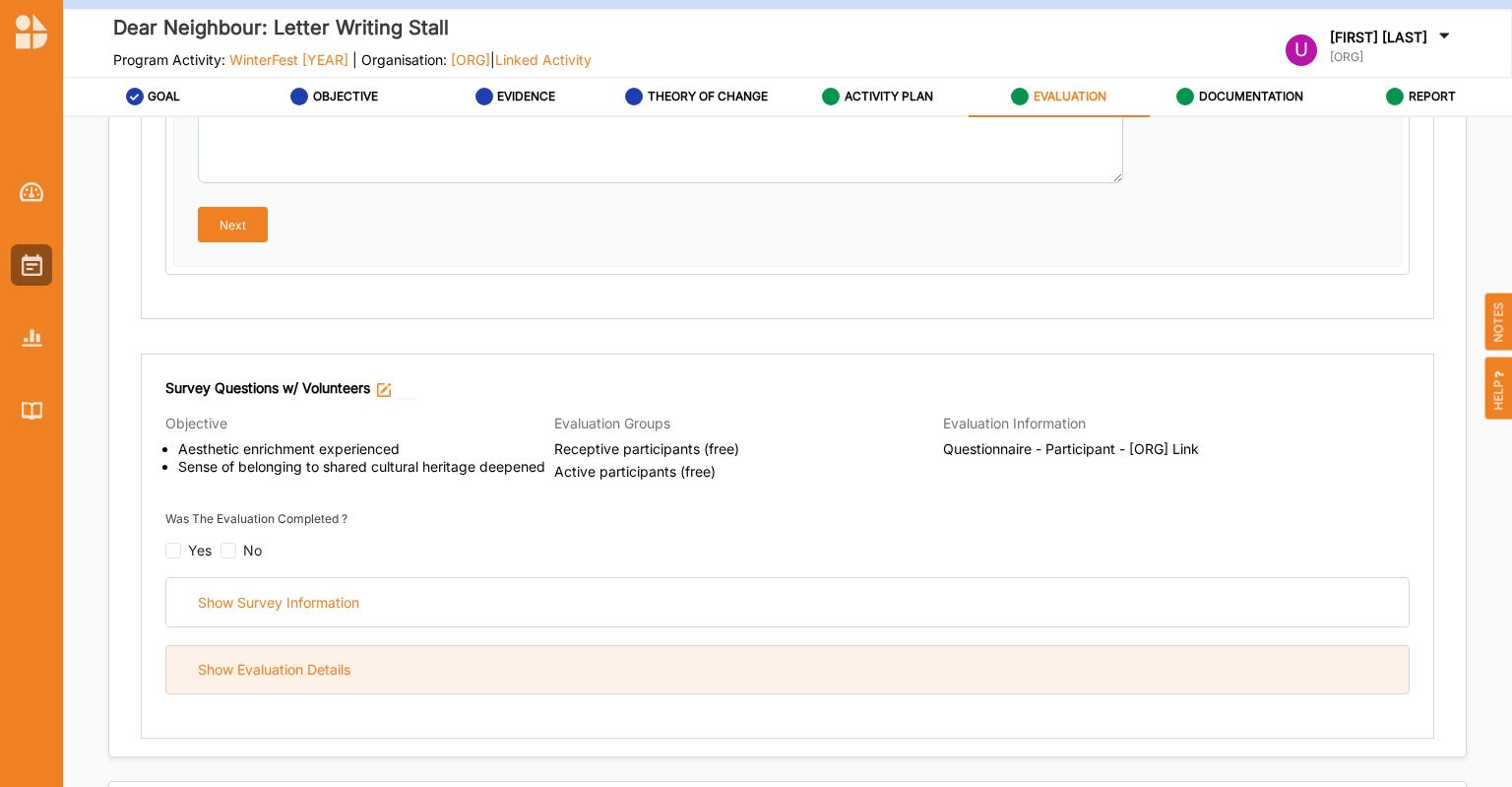 click on "Show Evaluation Details" at bounding box center (274, 670) 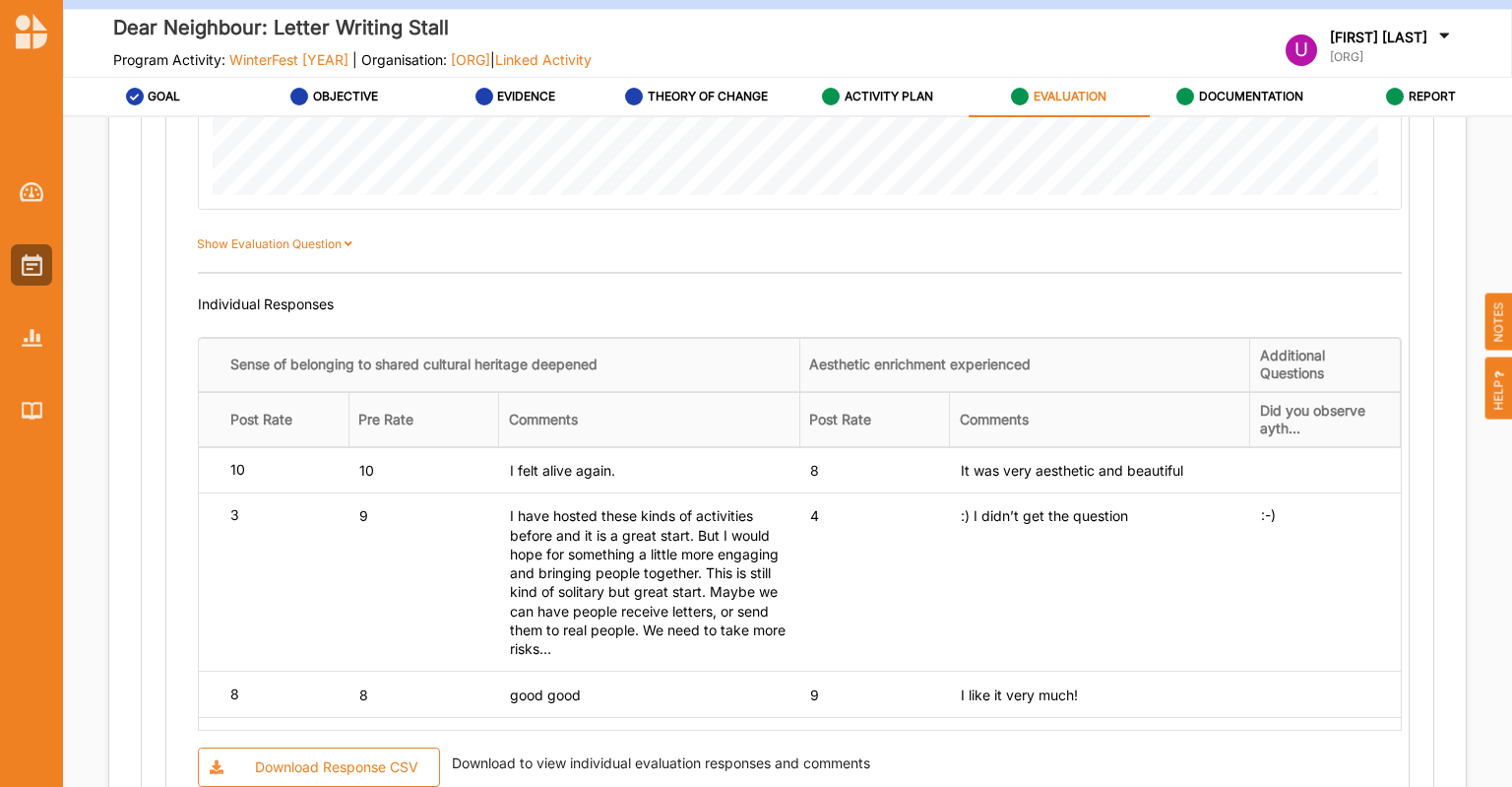 scroll, scrollTop: 3273, scrollLeft: 0, axis: vertical 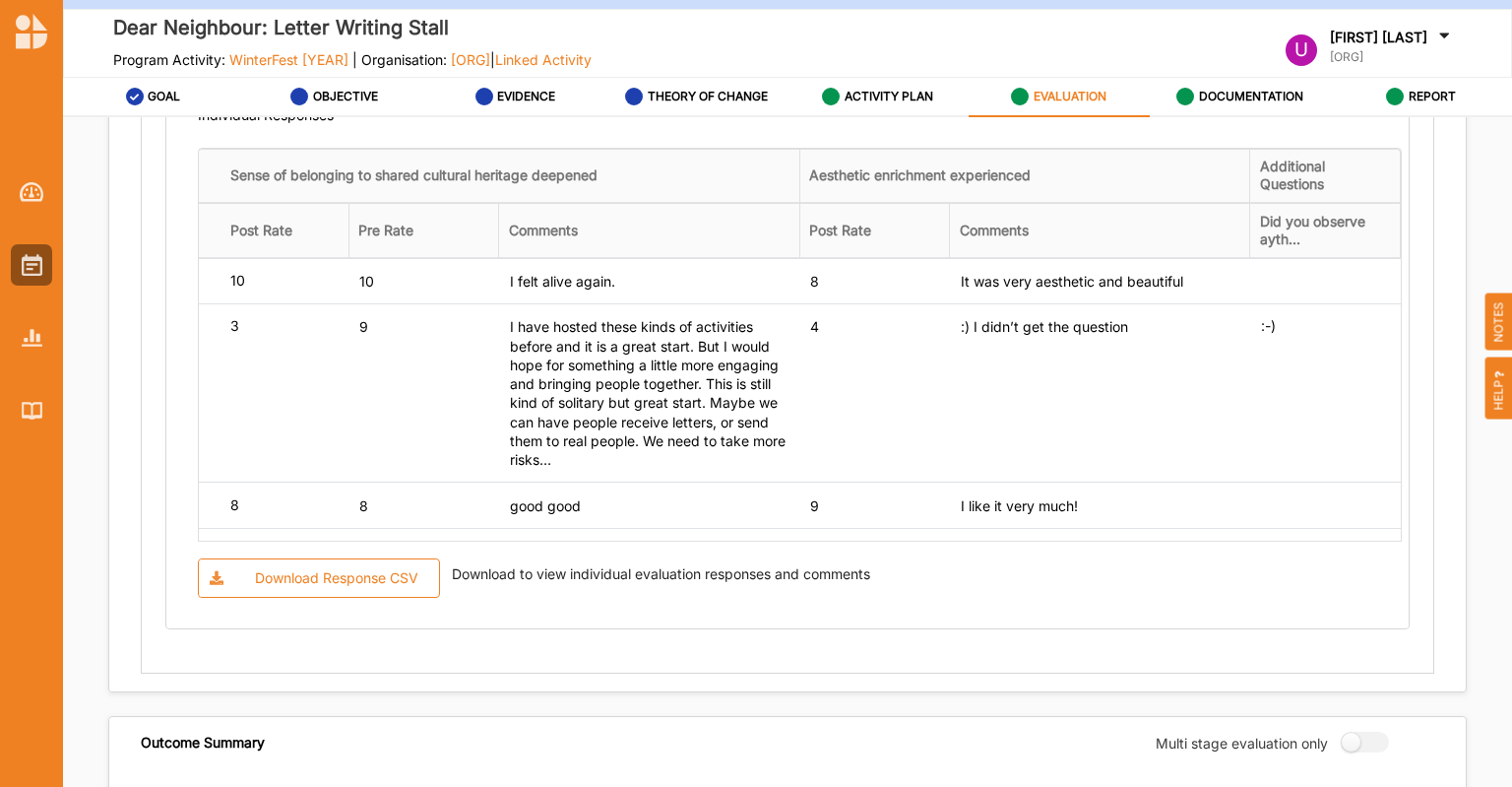 click on "EVALUATION" at bounding box center (1070, 97) 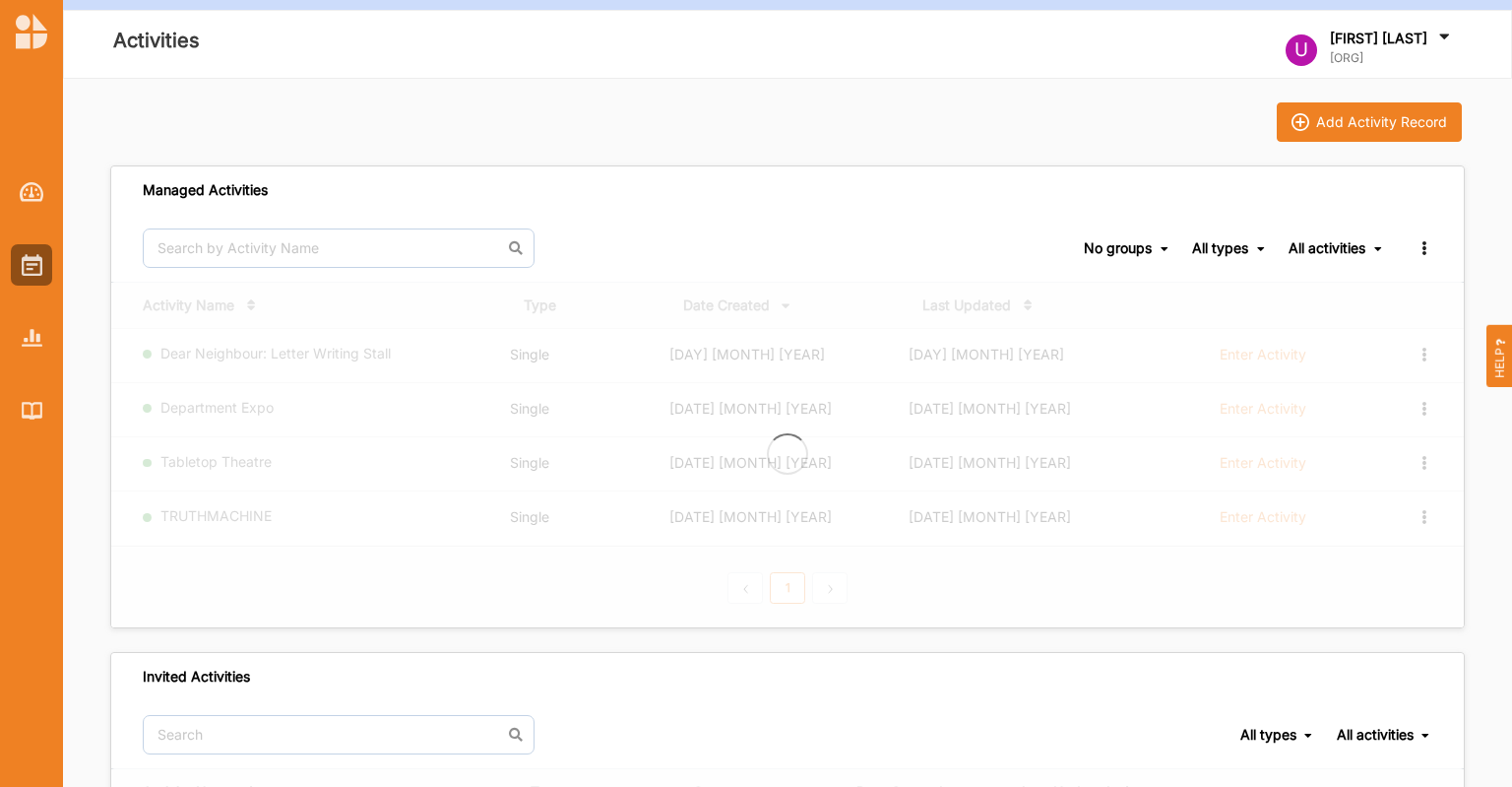 scroll, scrollTop: 0, scrollLeft: 0, axis: both 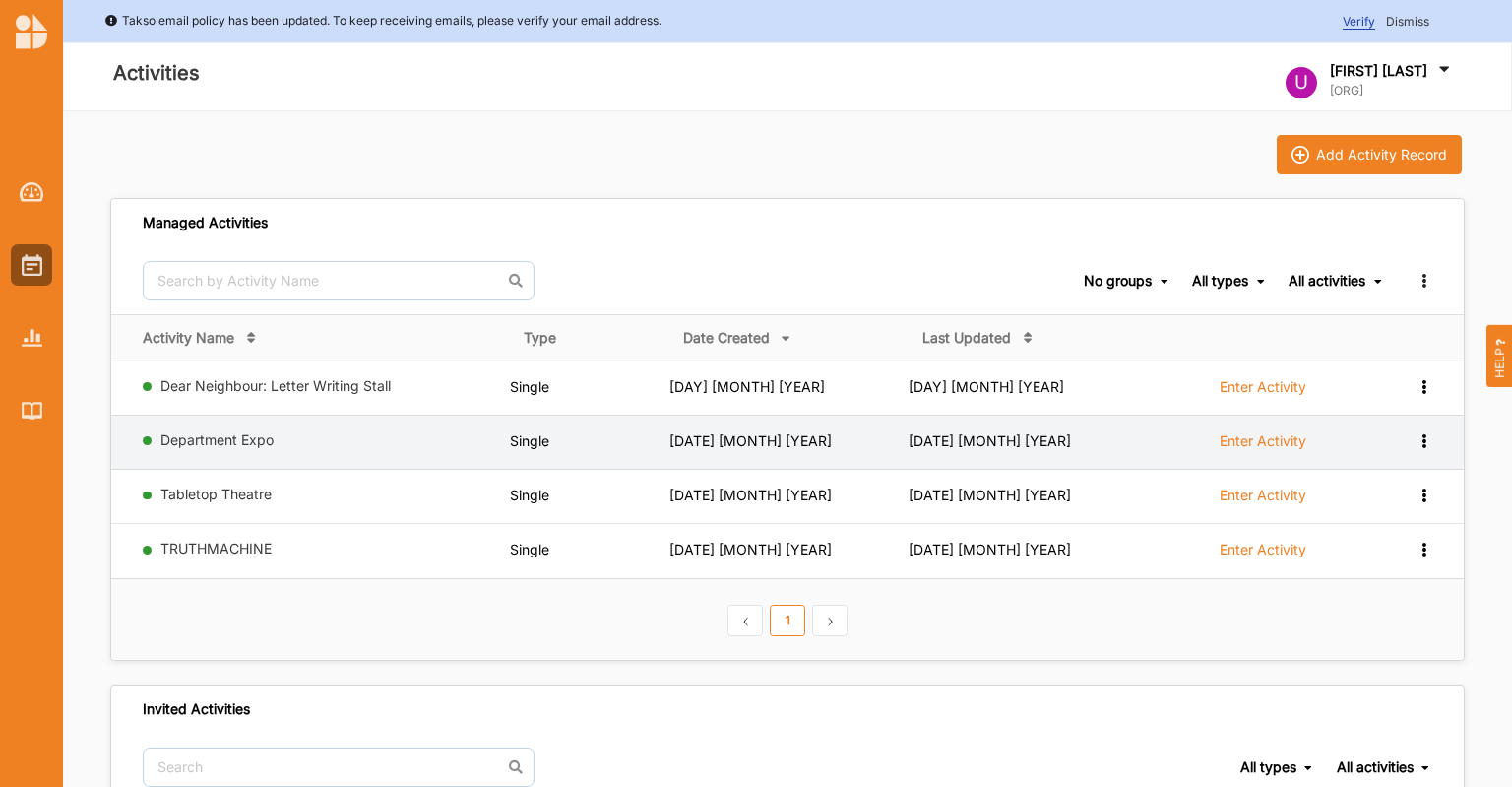 click on "View Report View Team Duplicate Add to group" at bounding box center [1423, 441] 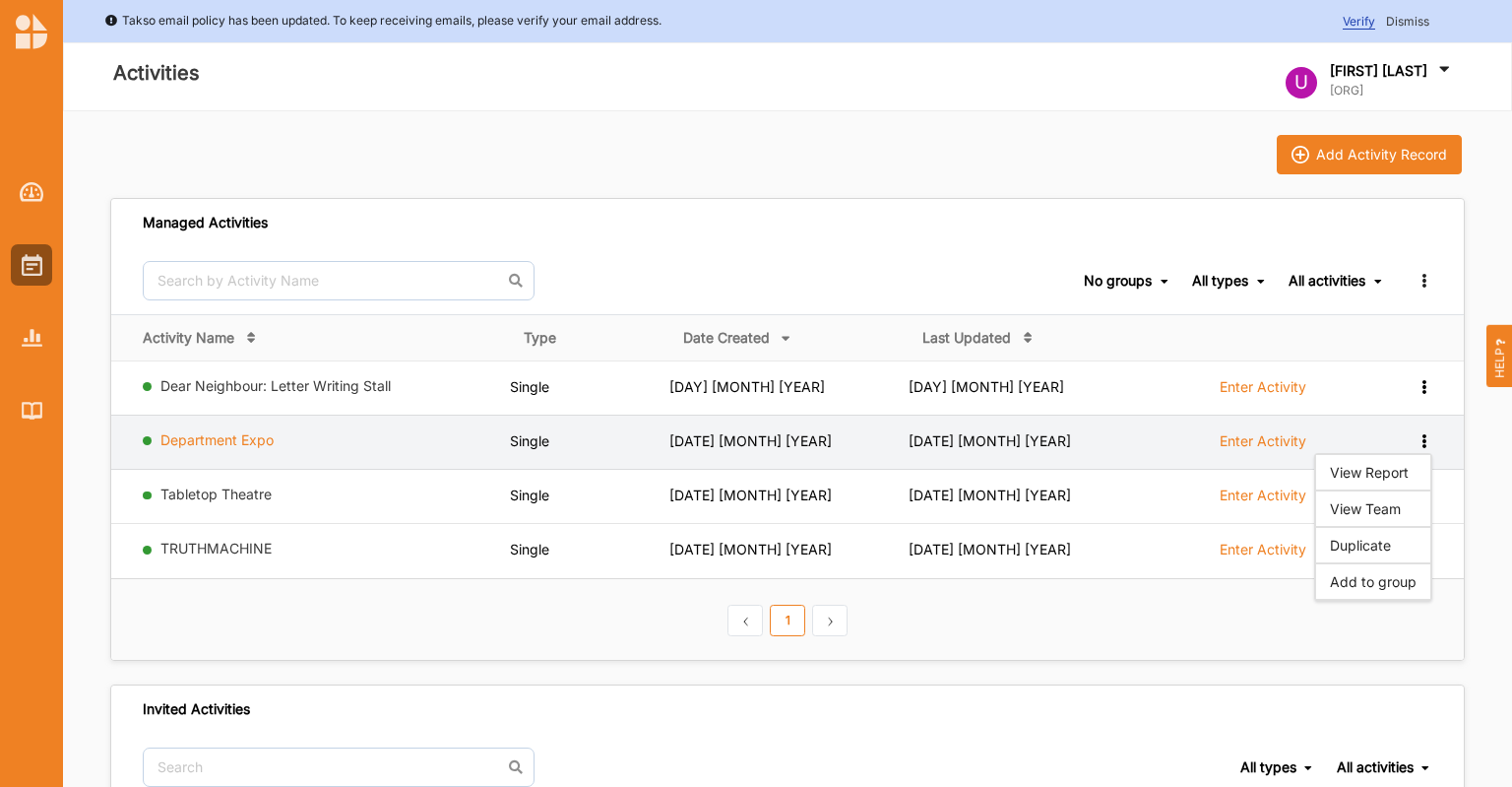 click on "Department Expo" at bounding box center (217, 439) 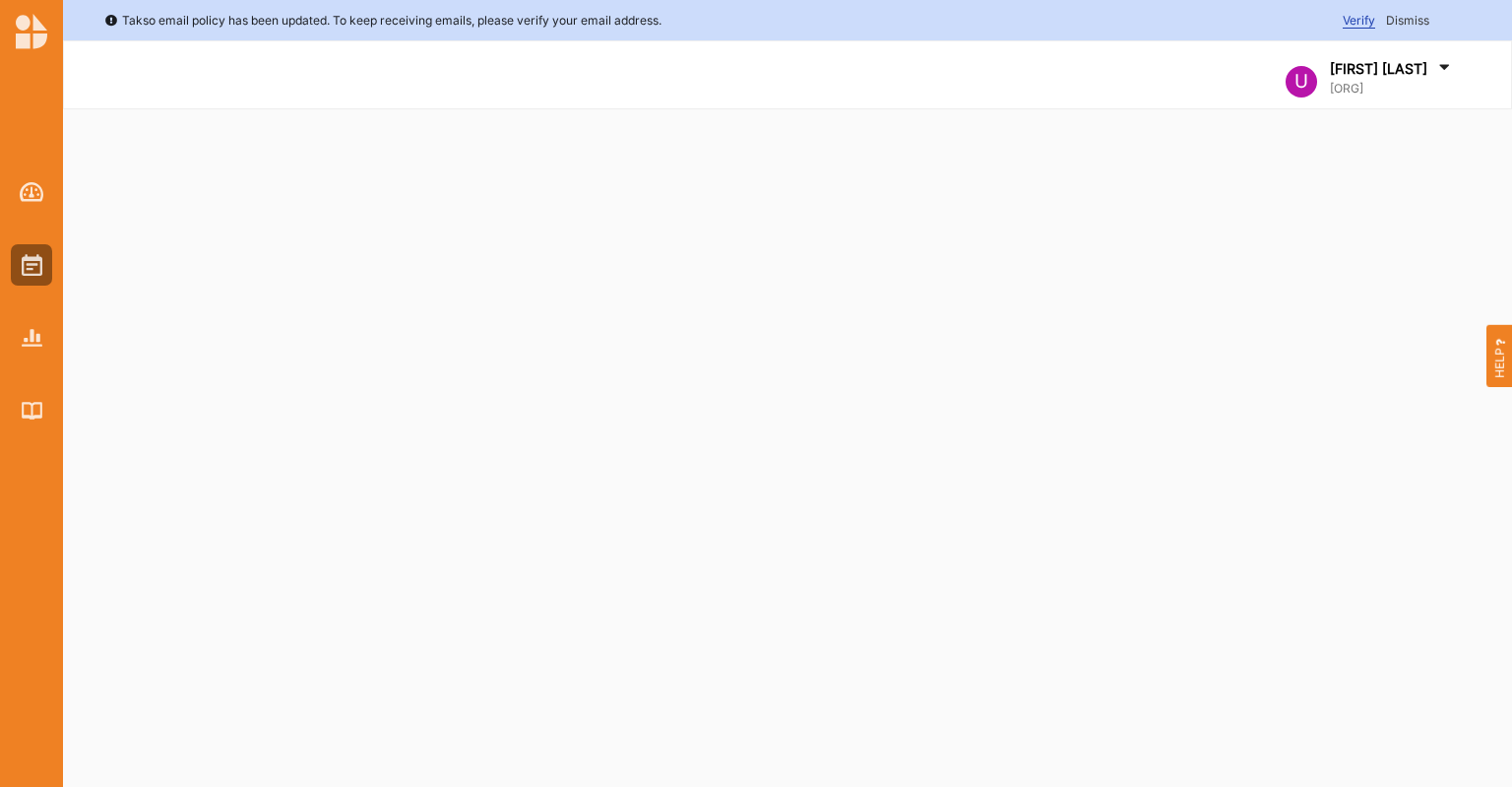 select on "1" 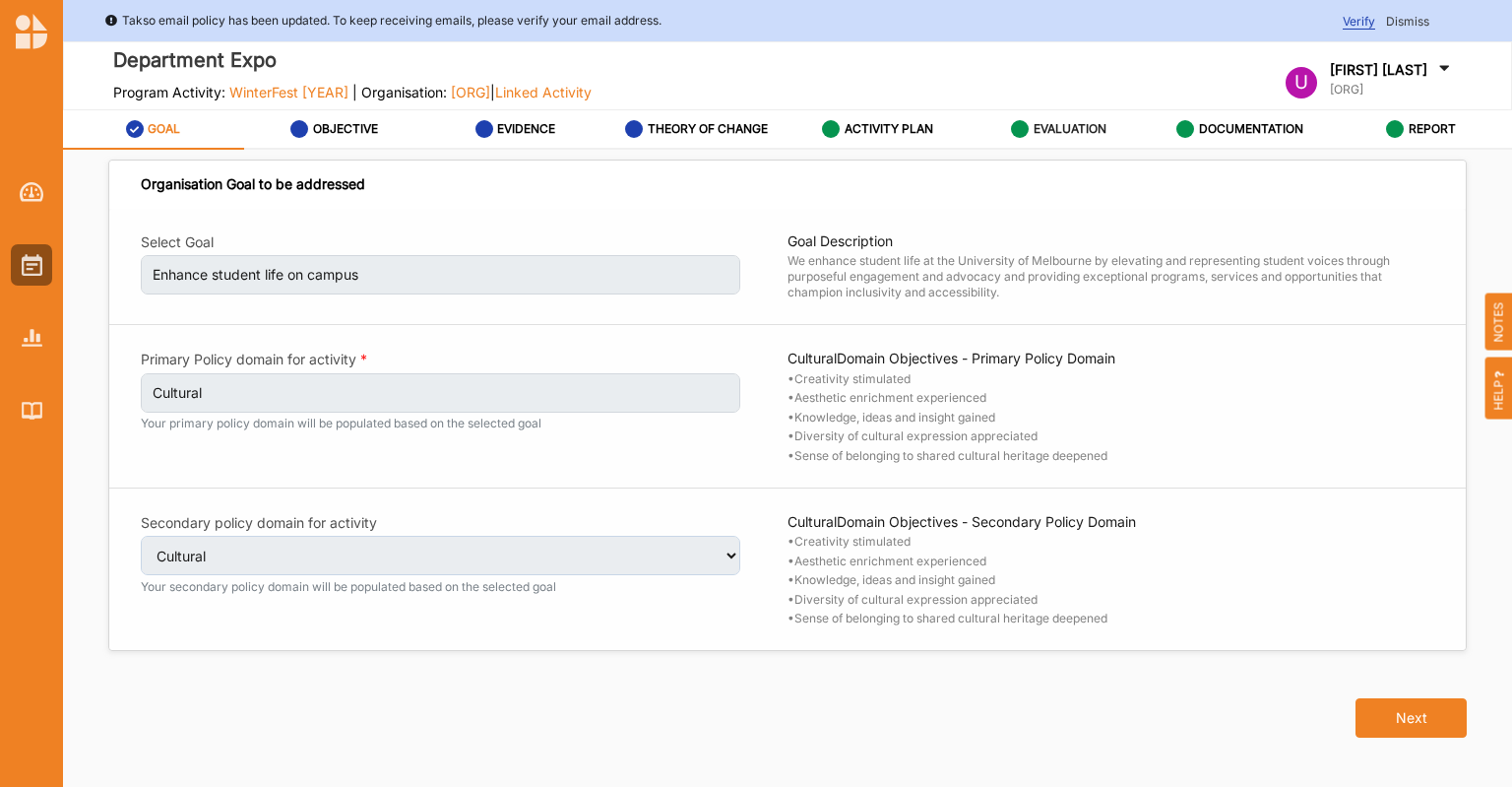 click on "EVALUATION" at bounding box center [1070, 129] 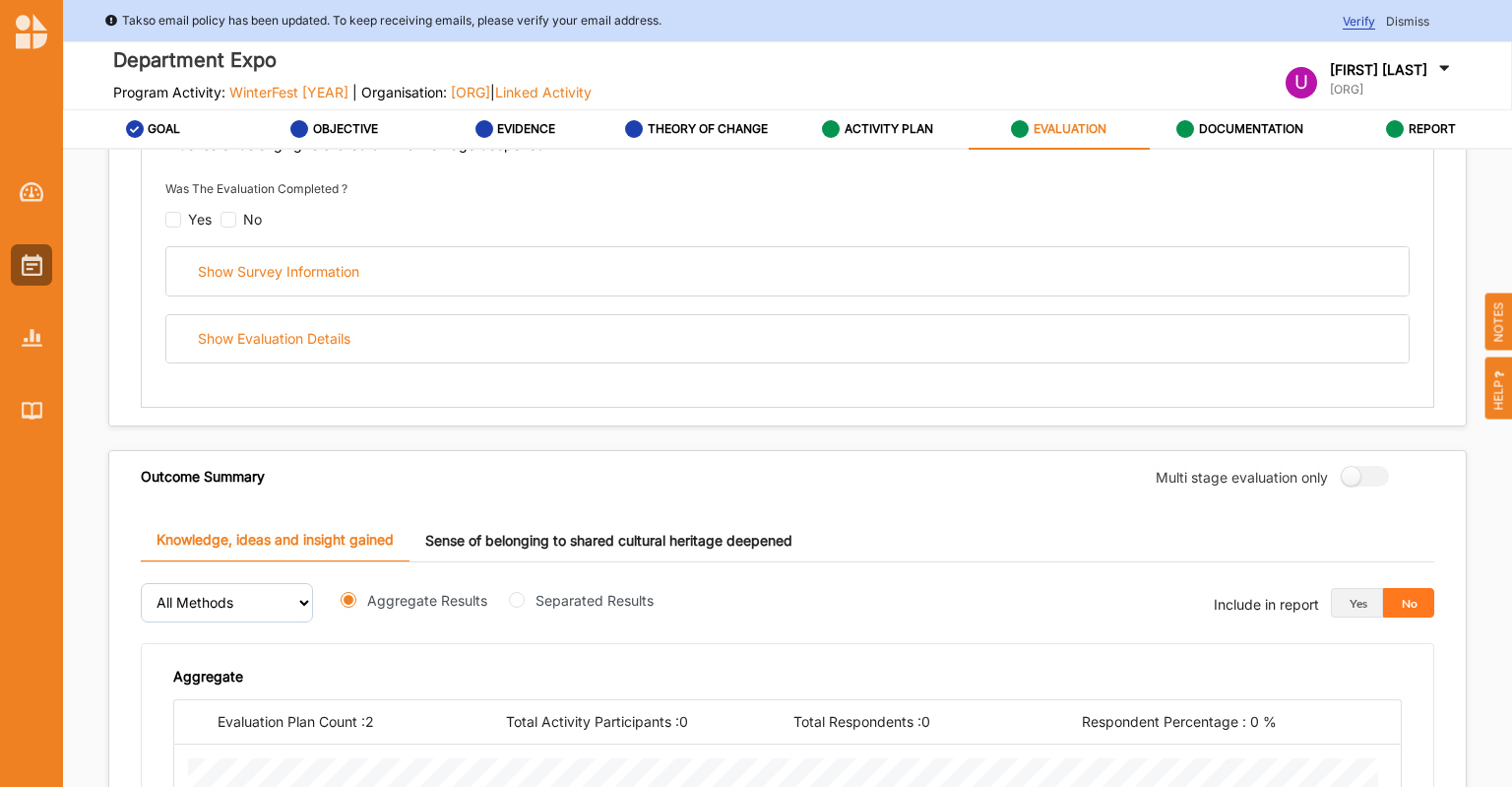 scroll, scrollTop: 413, scrollLeft: 0, axis: vertical 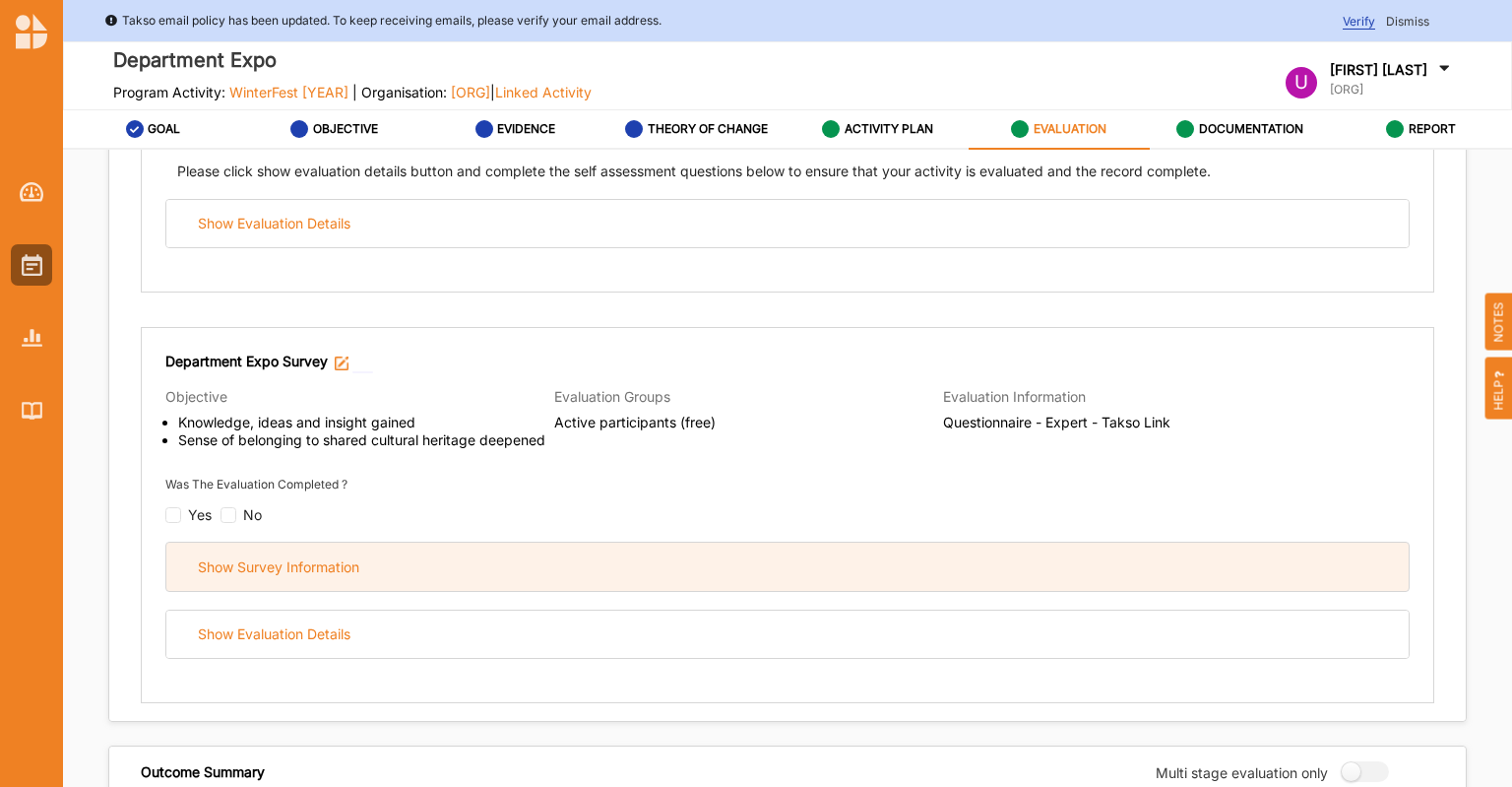 click on "Show Survey Information" at bounding box center [279, 567] 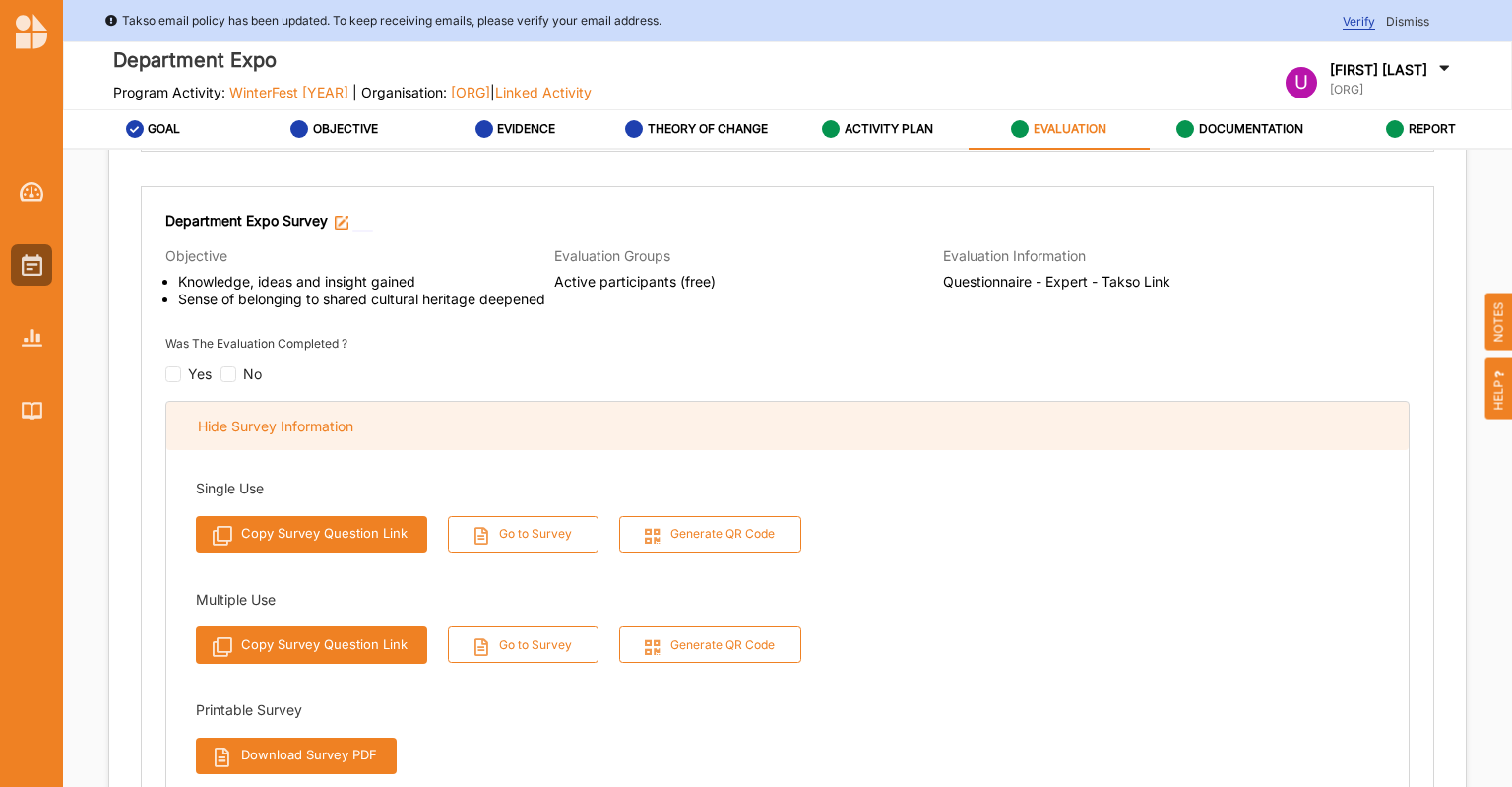 scroll, scrollTop: 555, scrollLeft: 0, axis: vertical 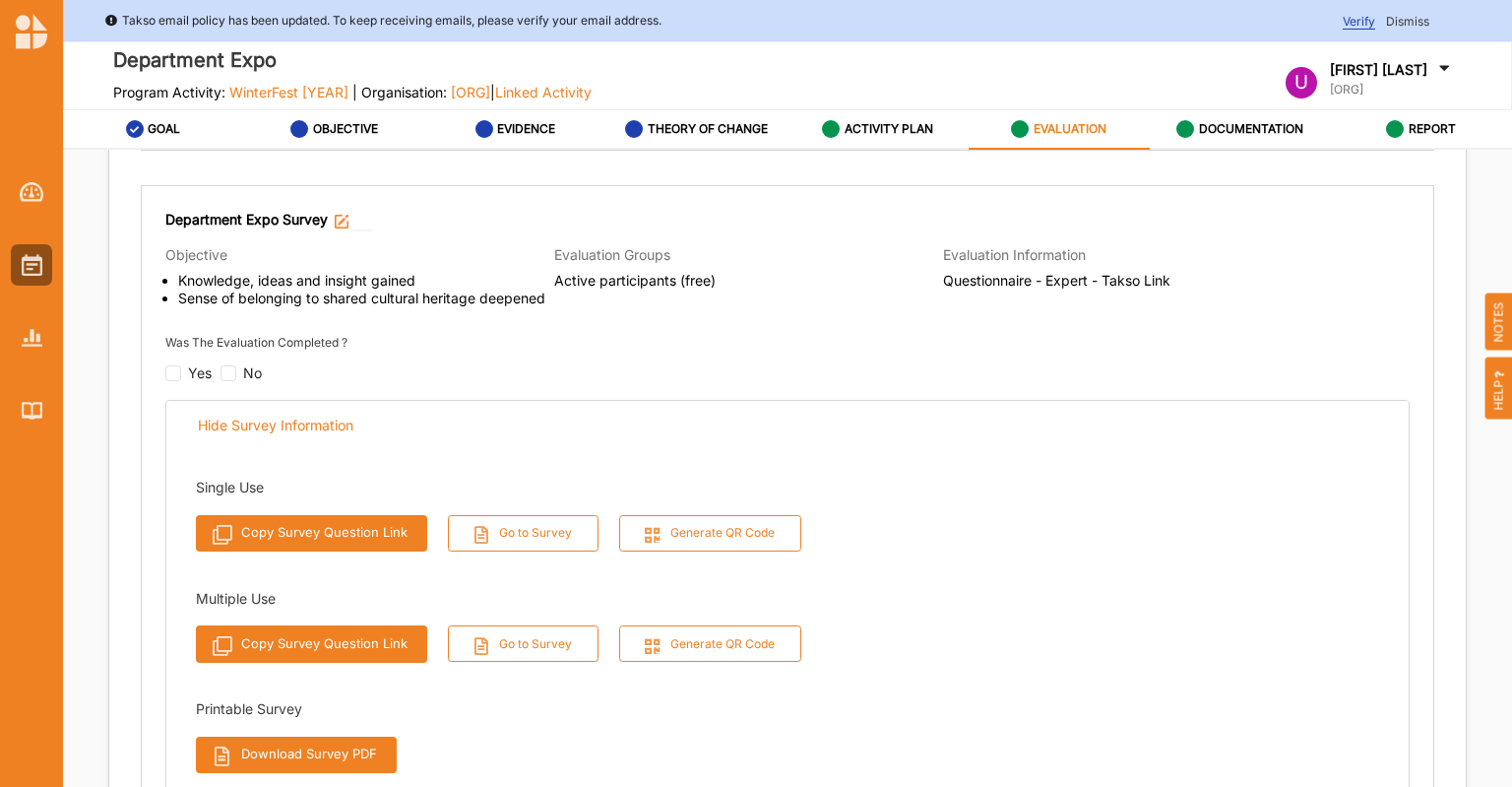 click on "Copy Survey Question Link" at bounding box center [311, 533] 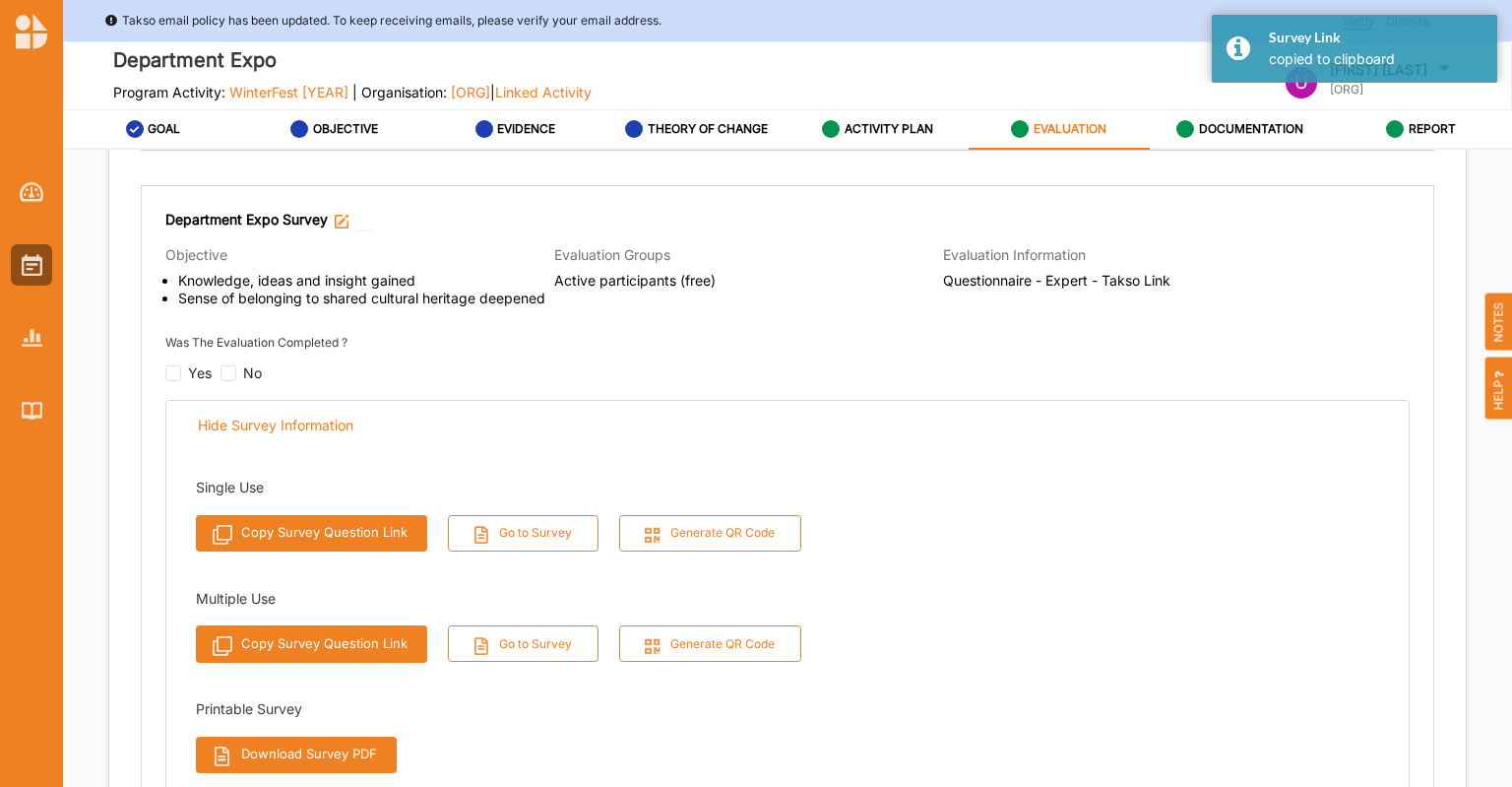 click on "Go to Survey" at bounding box center [524, 533] 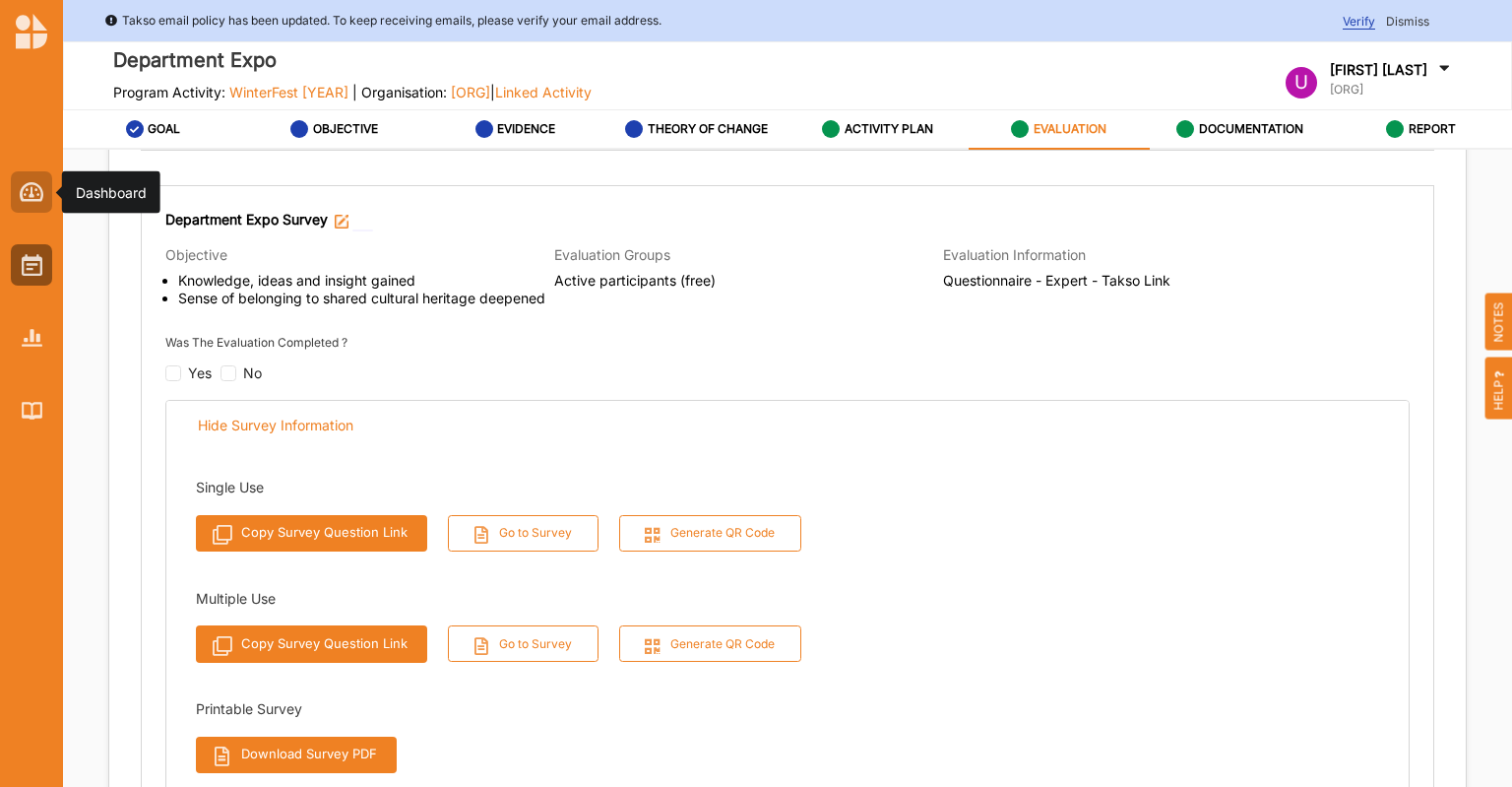 click at bounding box center [32, 192] 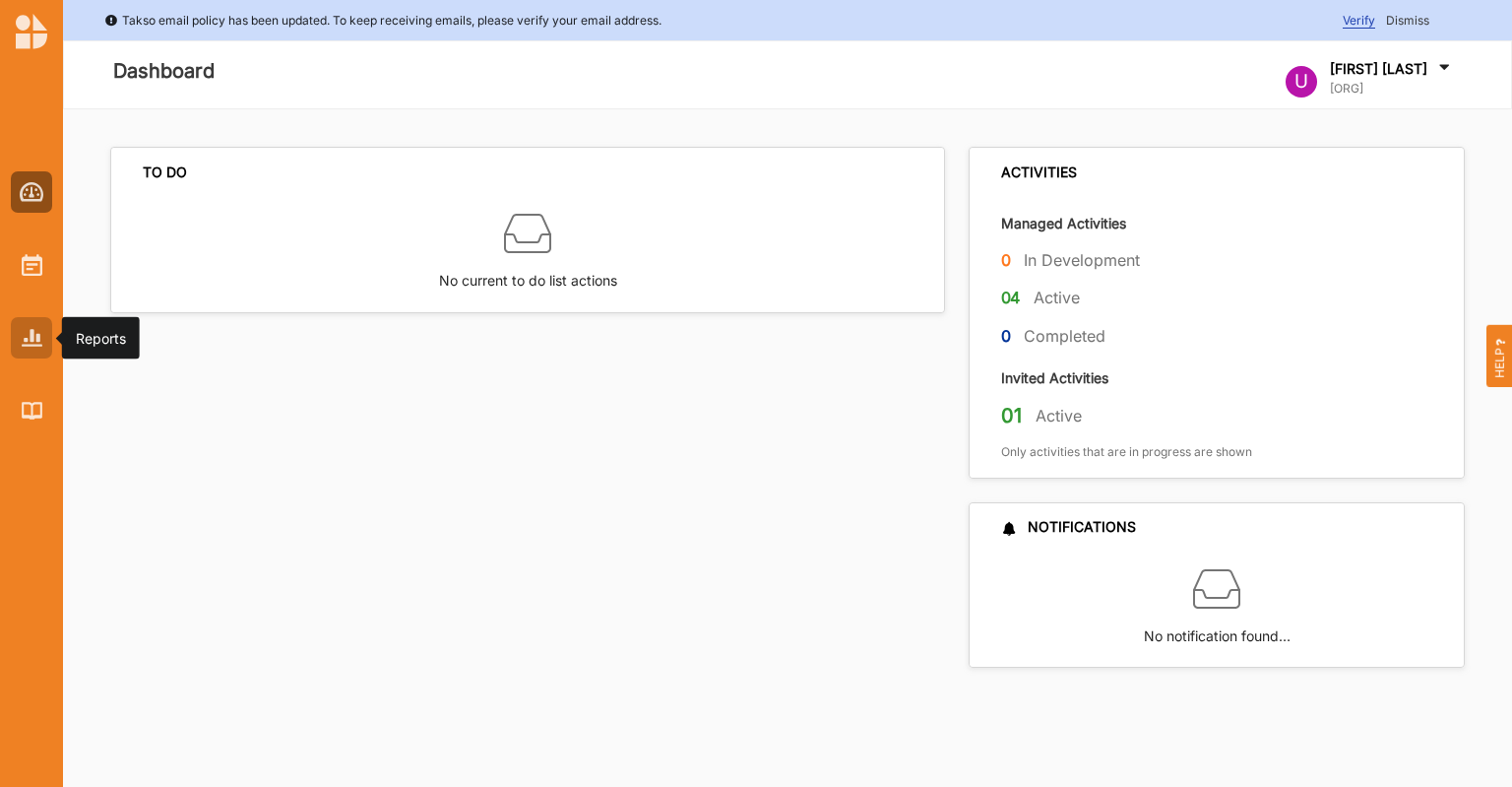 click at bounding box center (32, 337) 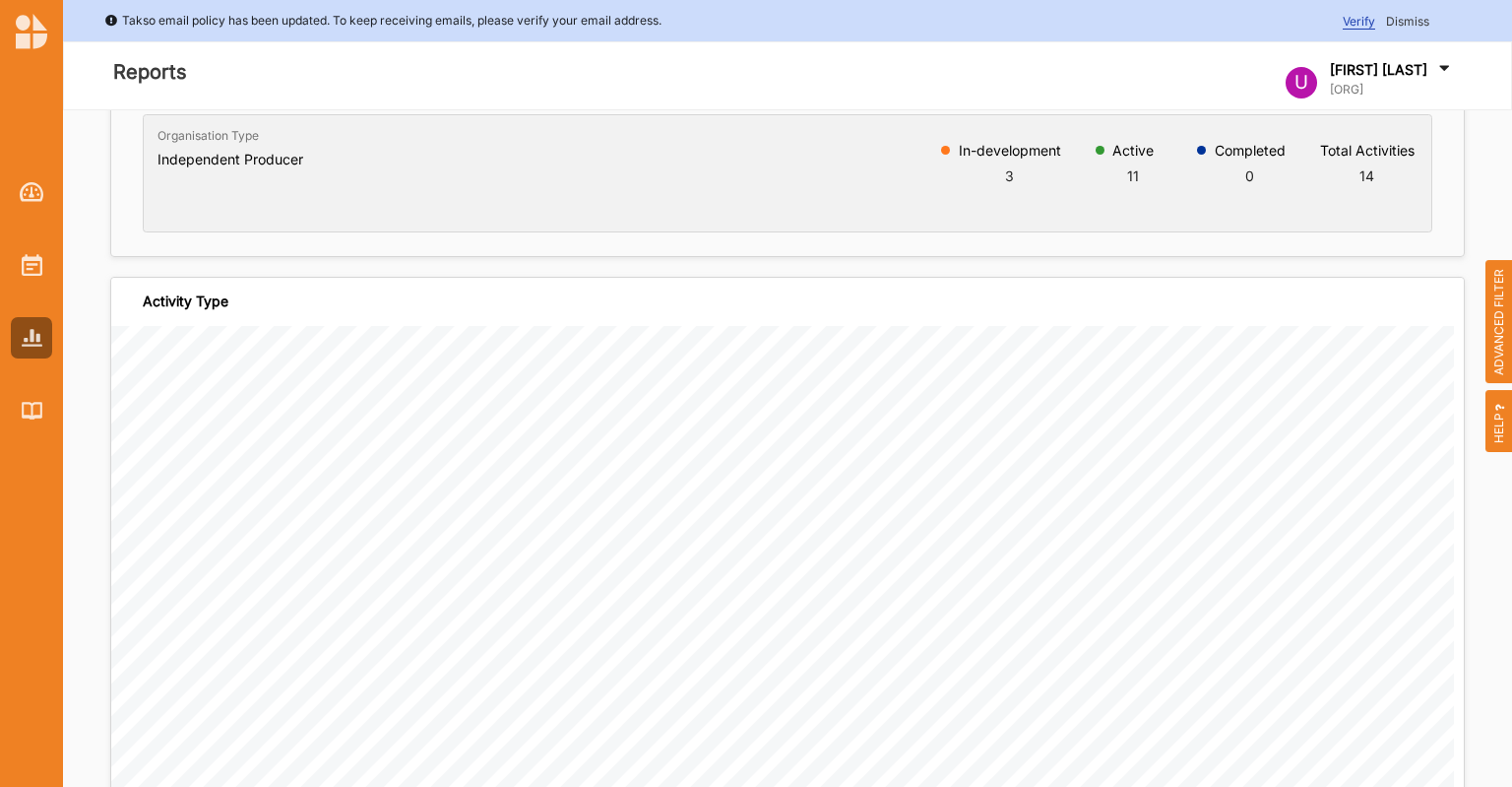 scroll, scrollTop: 272, scrollLeft: 0, axis: vertical 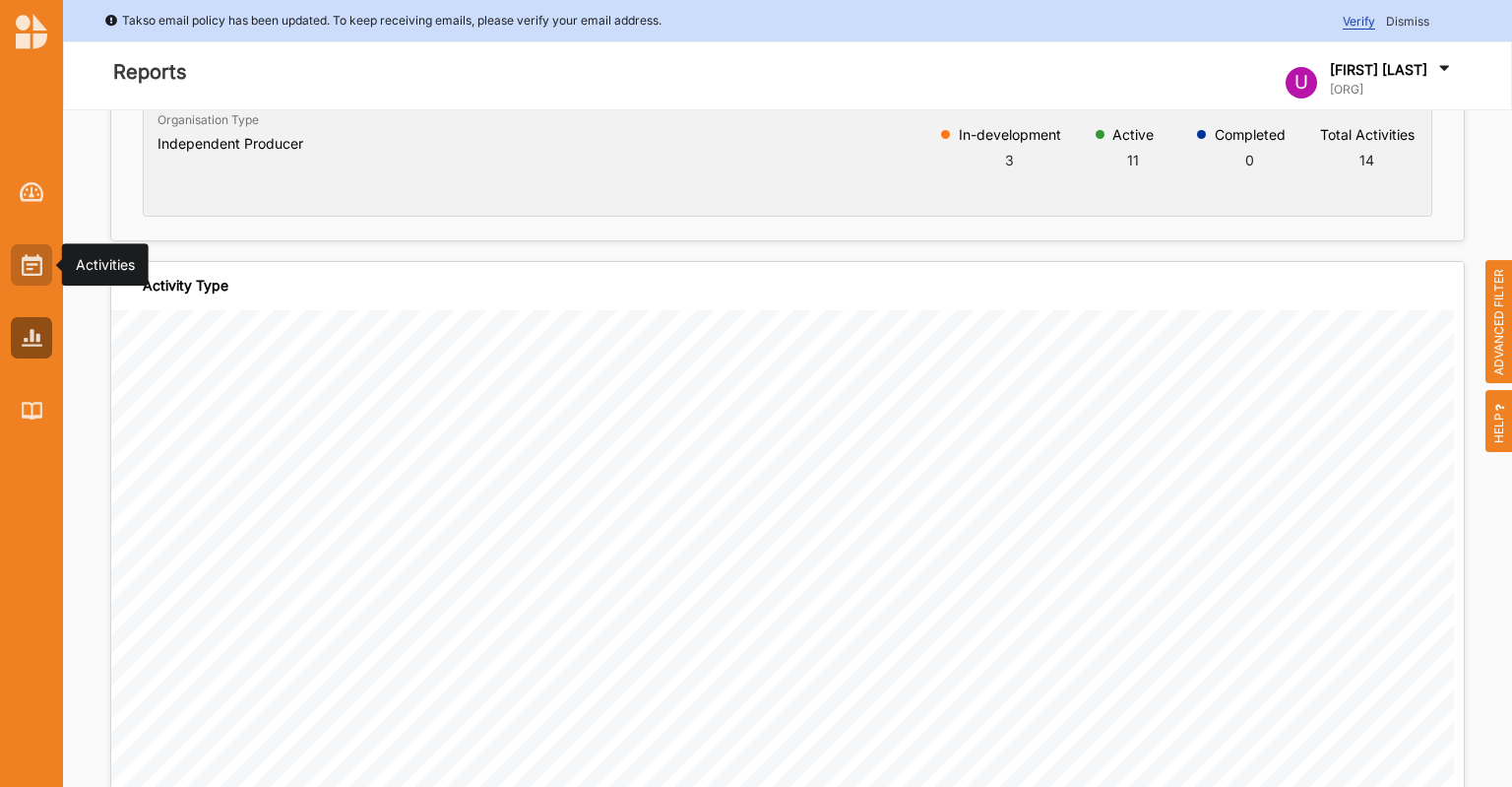 click at bounding box center (32, 265) 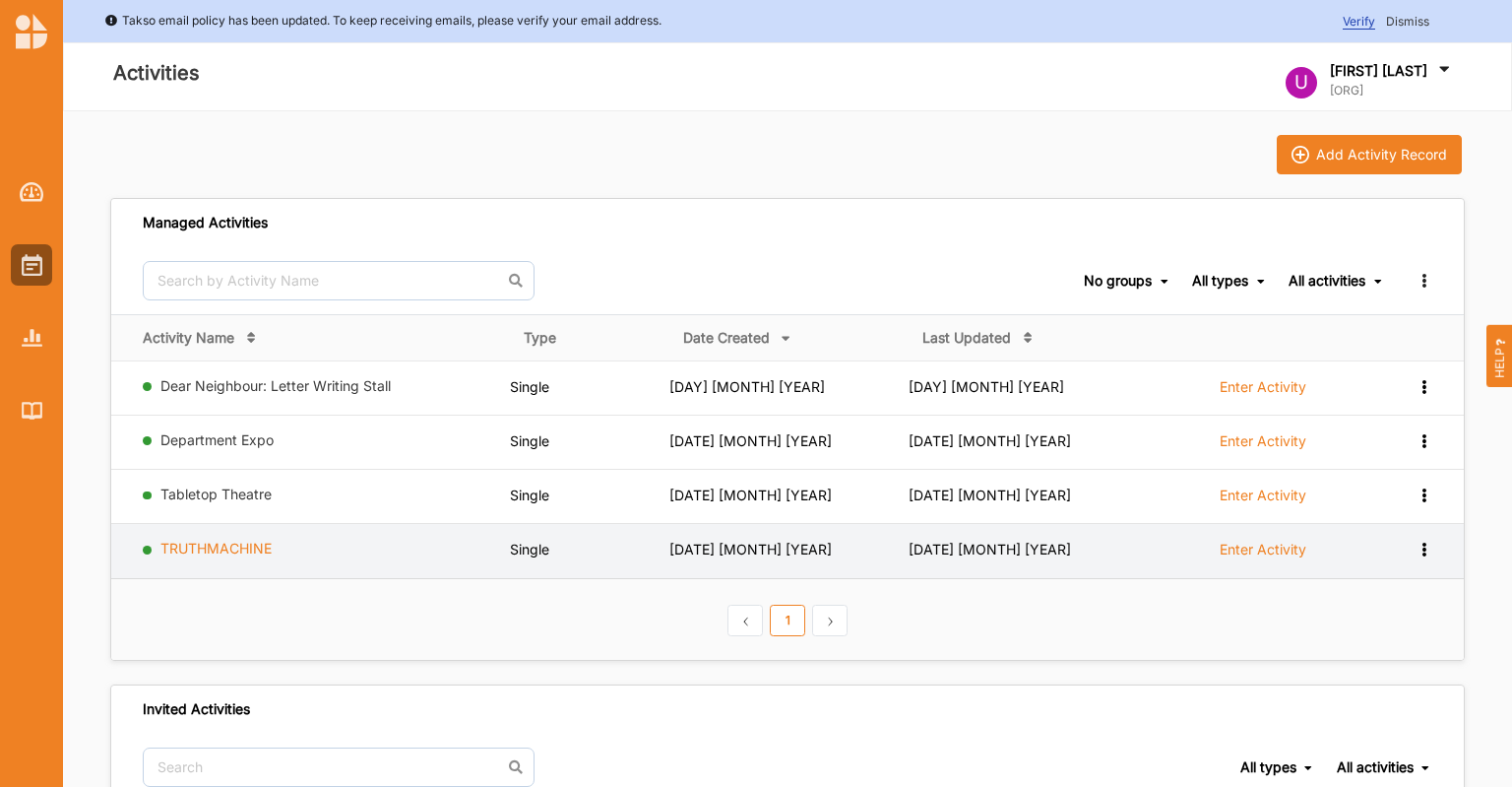 click on "TRUTHMACHINE" at bounding box center [216, 548] 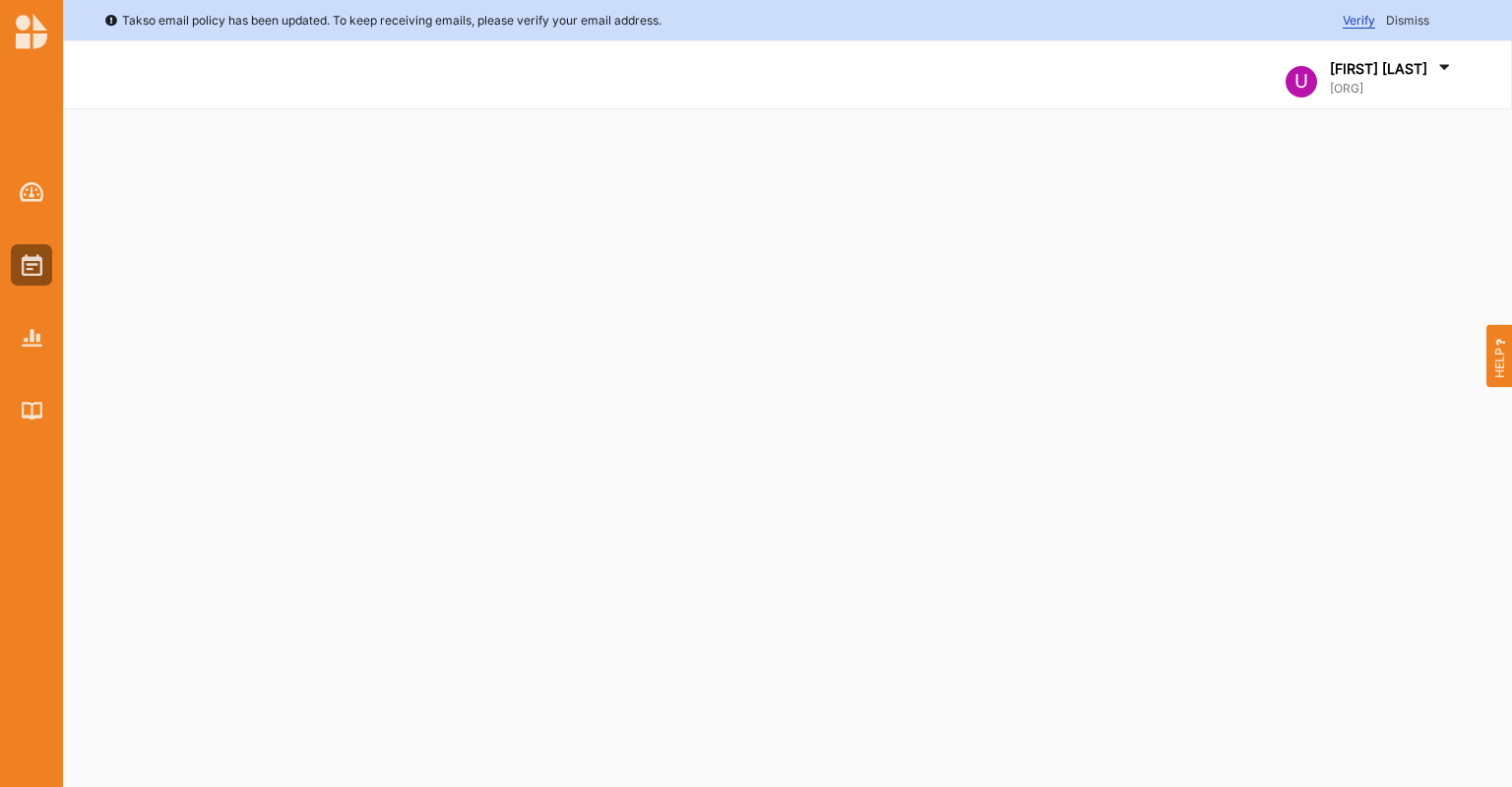 select on "1" 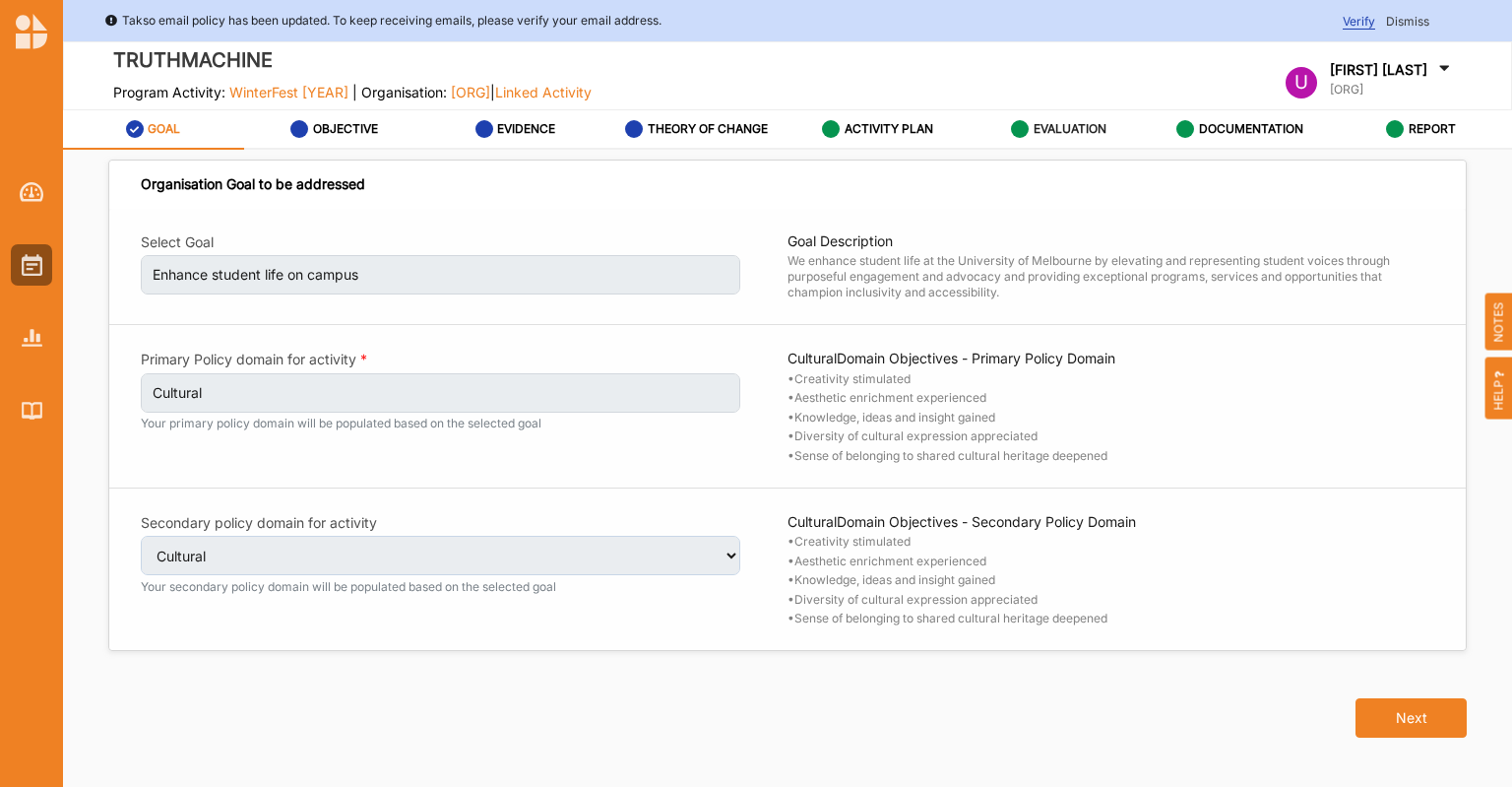 click at bounding box center [1020, 129] 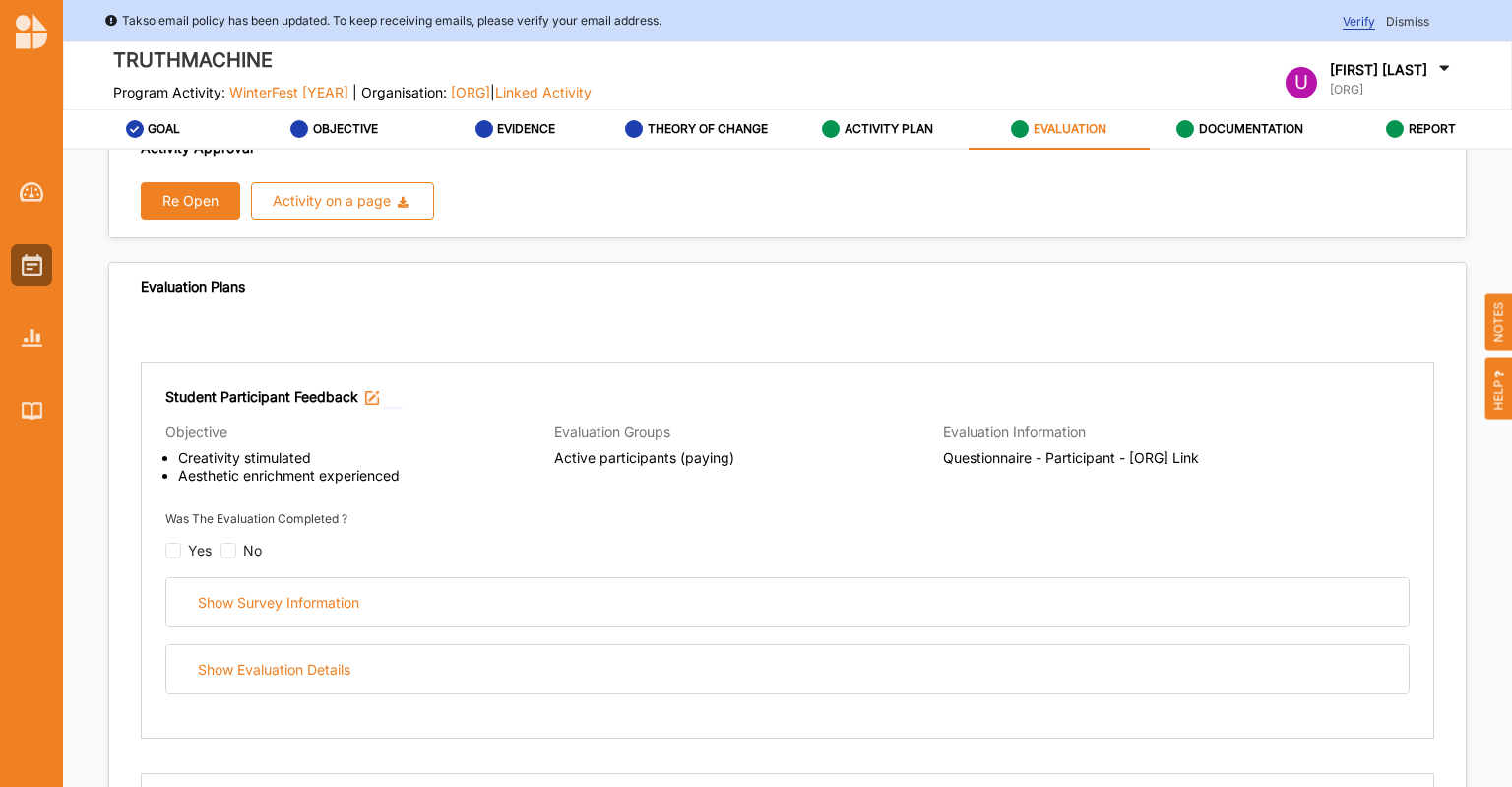 scroll, scrollTop: 0, scrollLeft: 0, axis: both 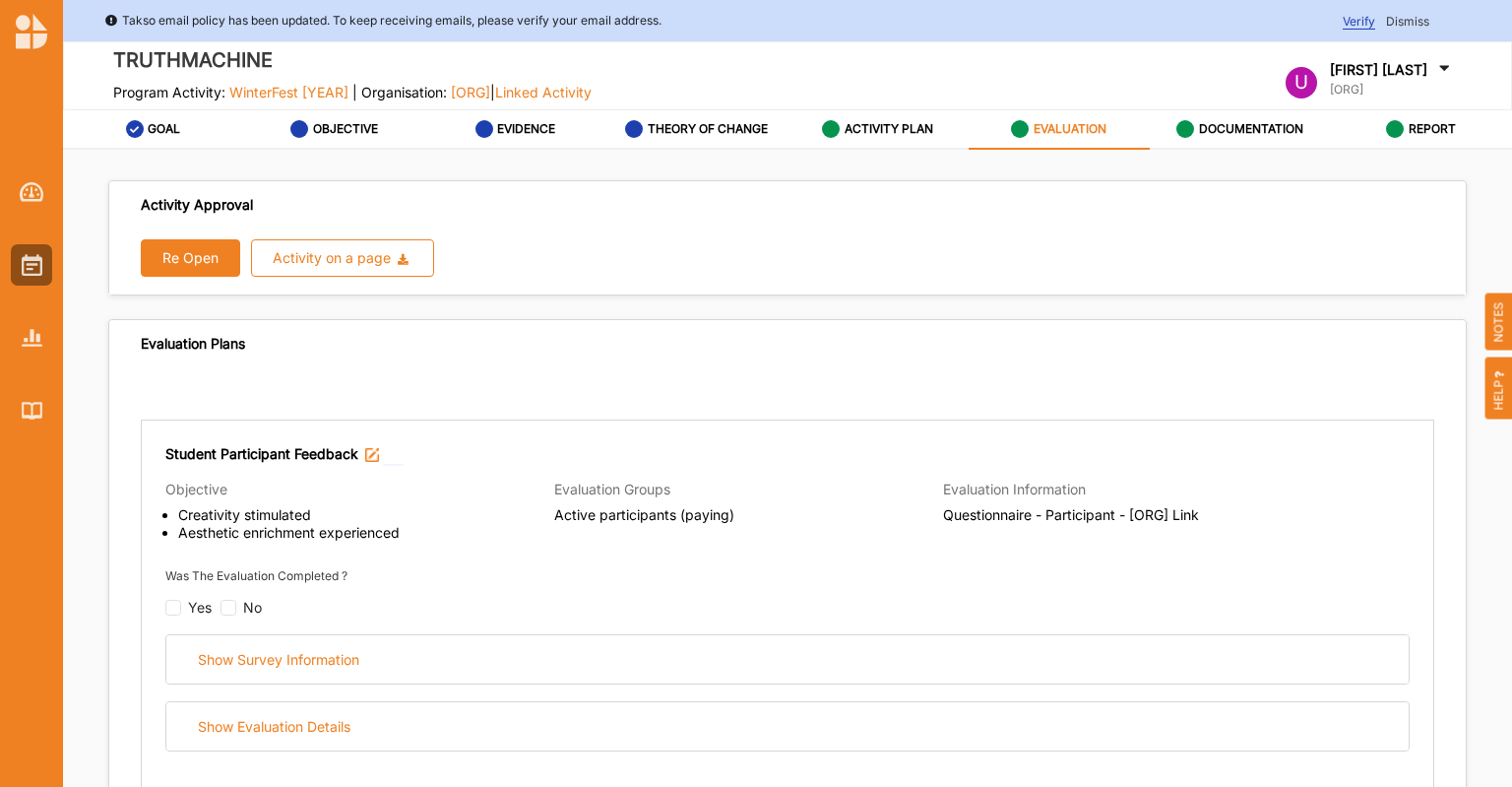 click on "Re Open" at bounding box center (190, 258) 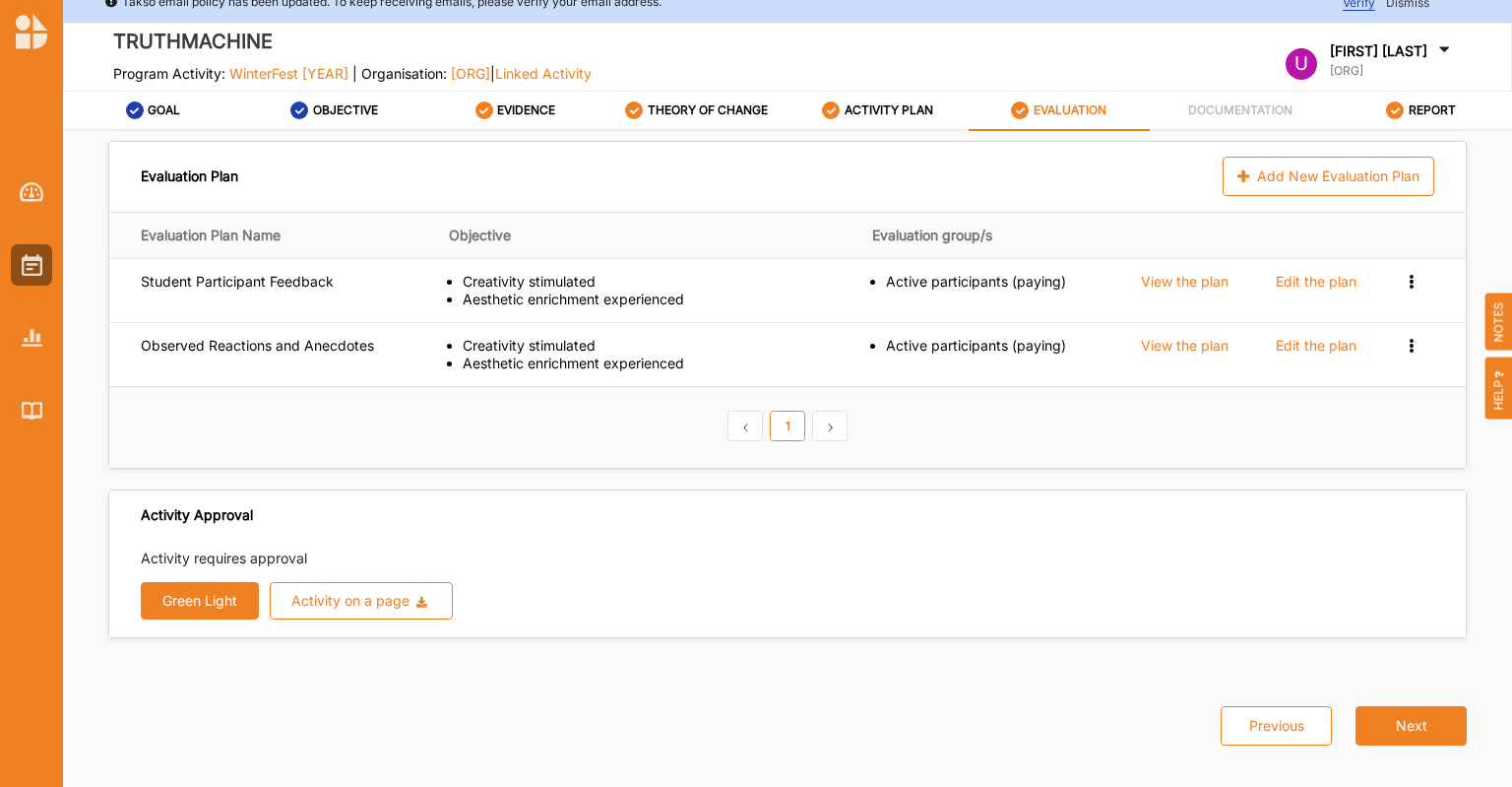 scroll, scrollTop: 17, scrollLeft: 0, axis: vertical 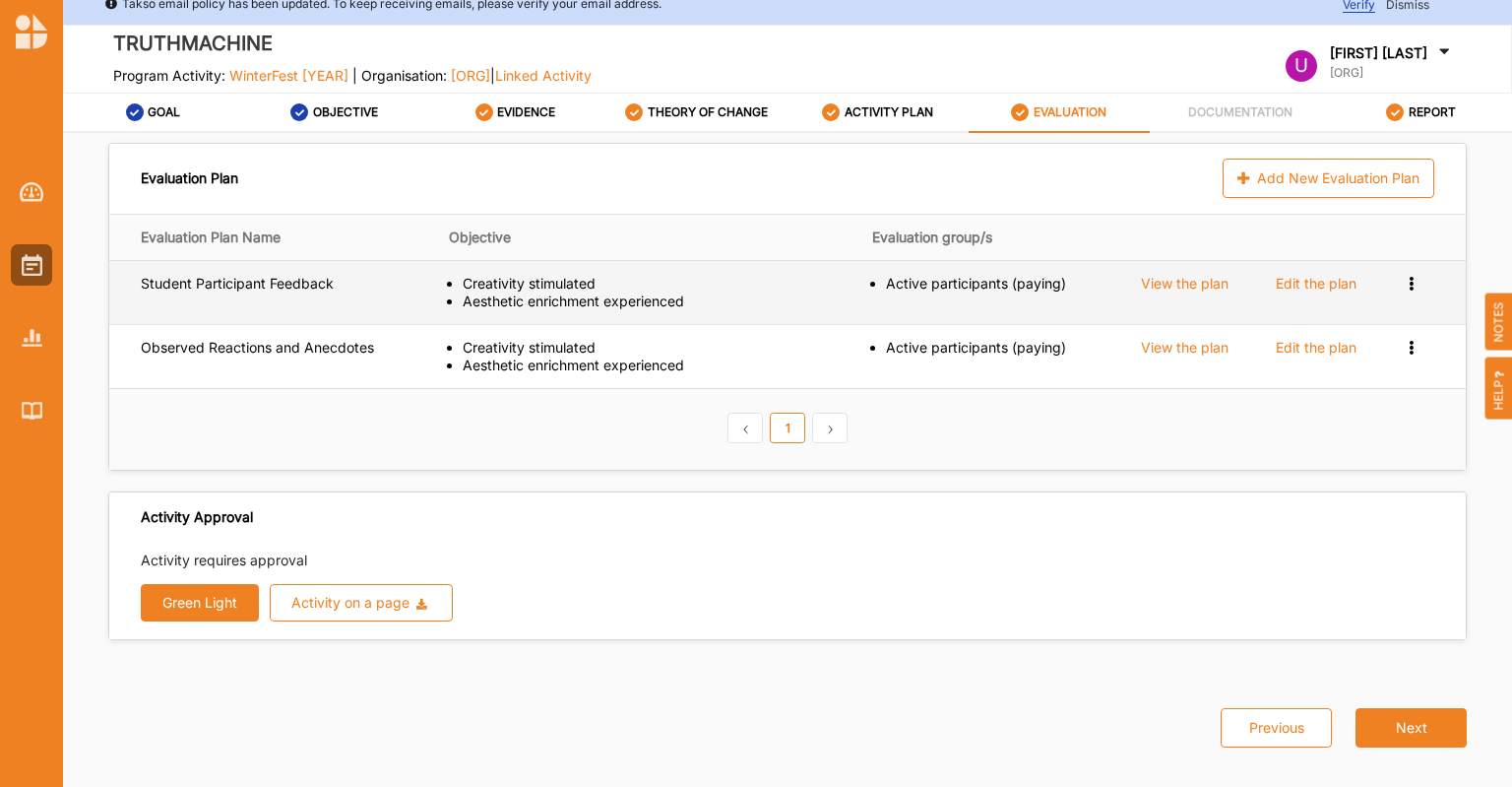 click at bounding box center [1411, 282] 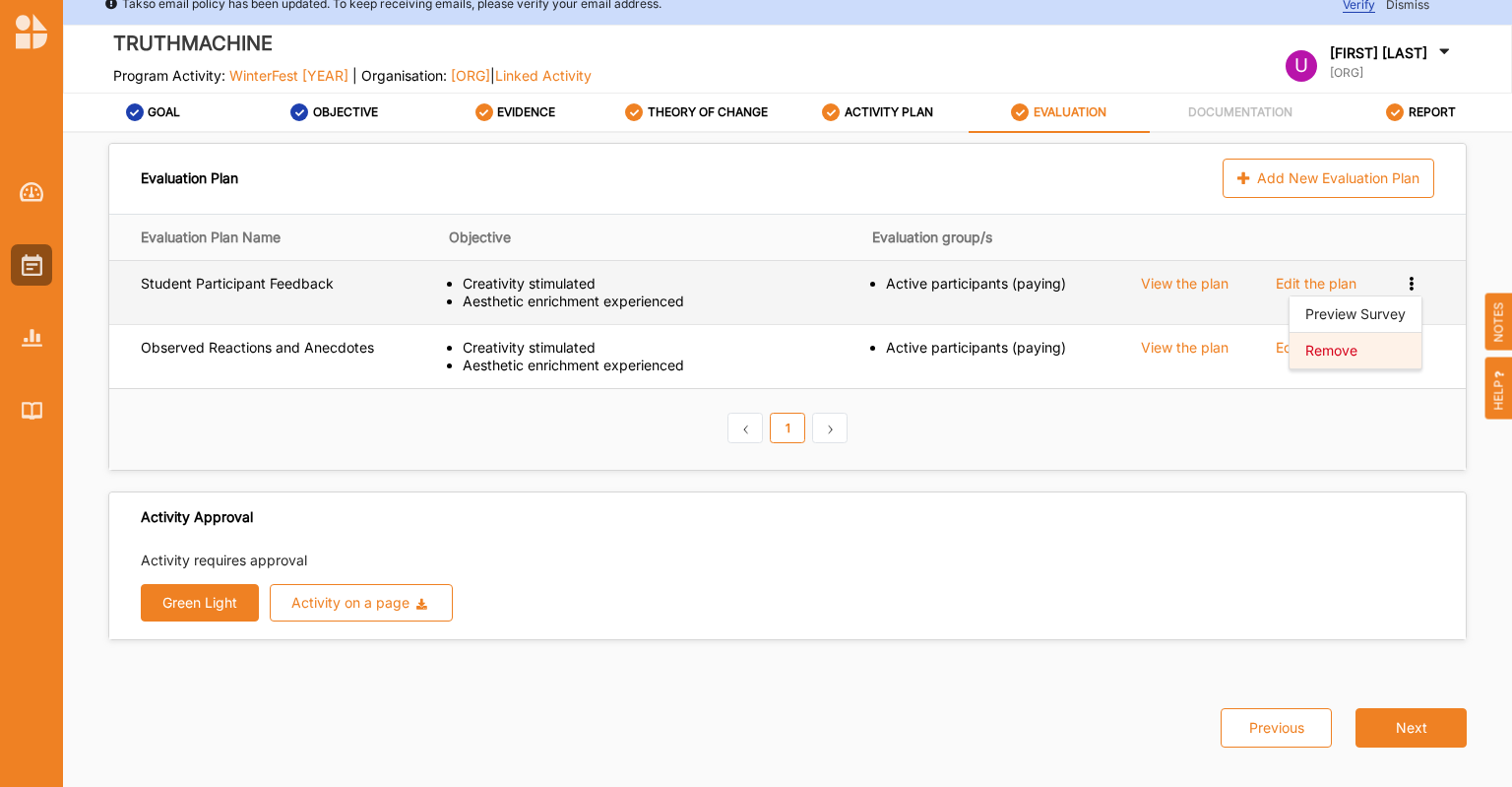 click on "Remove" at bounding box center (1355, 351) 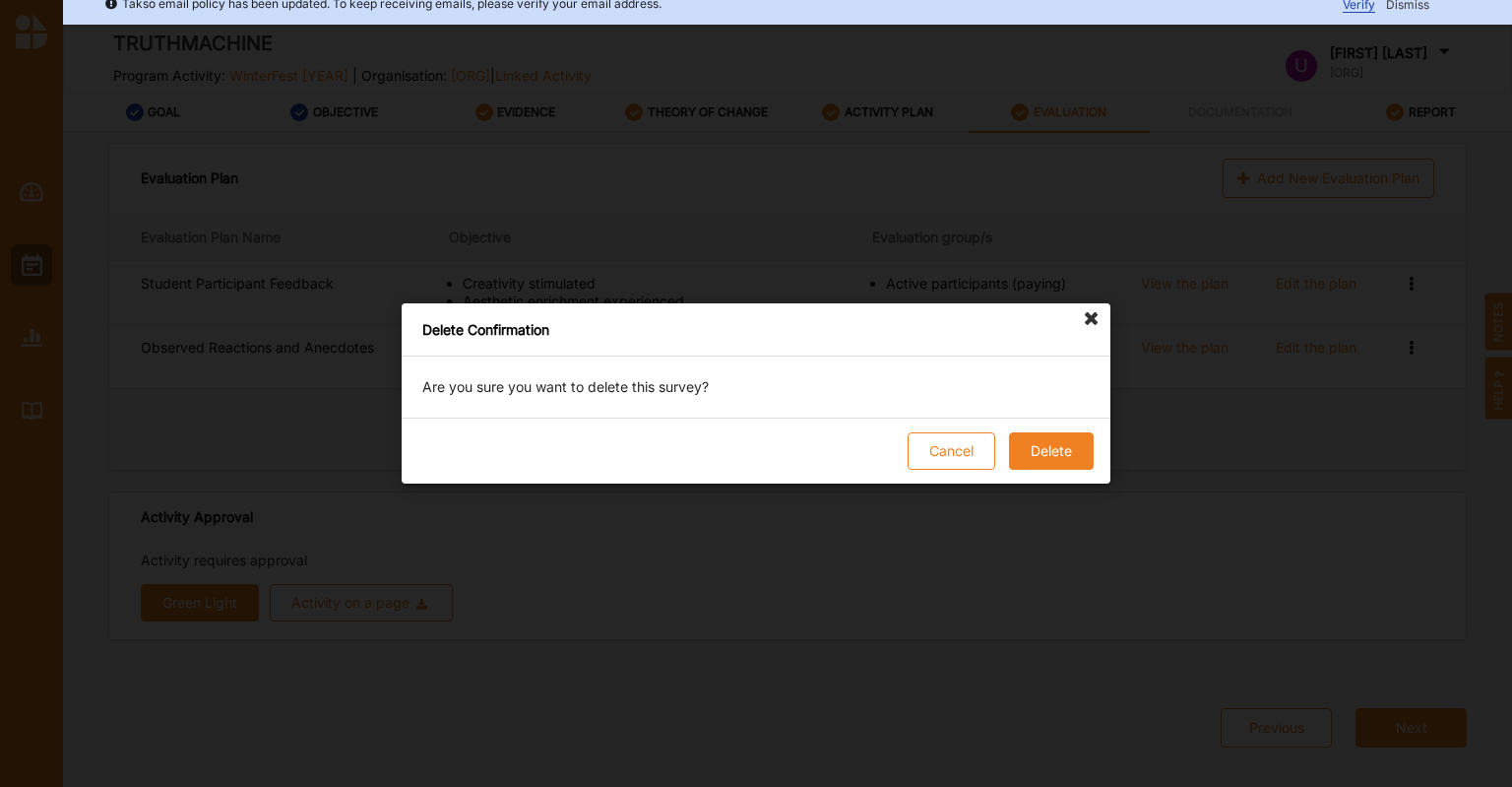 click on "Delete" at bounding box center [1051, 451] 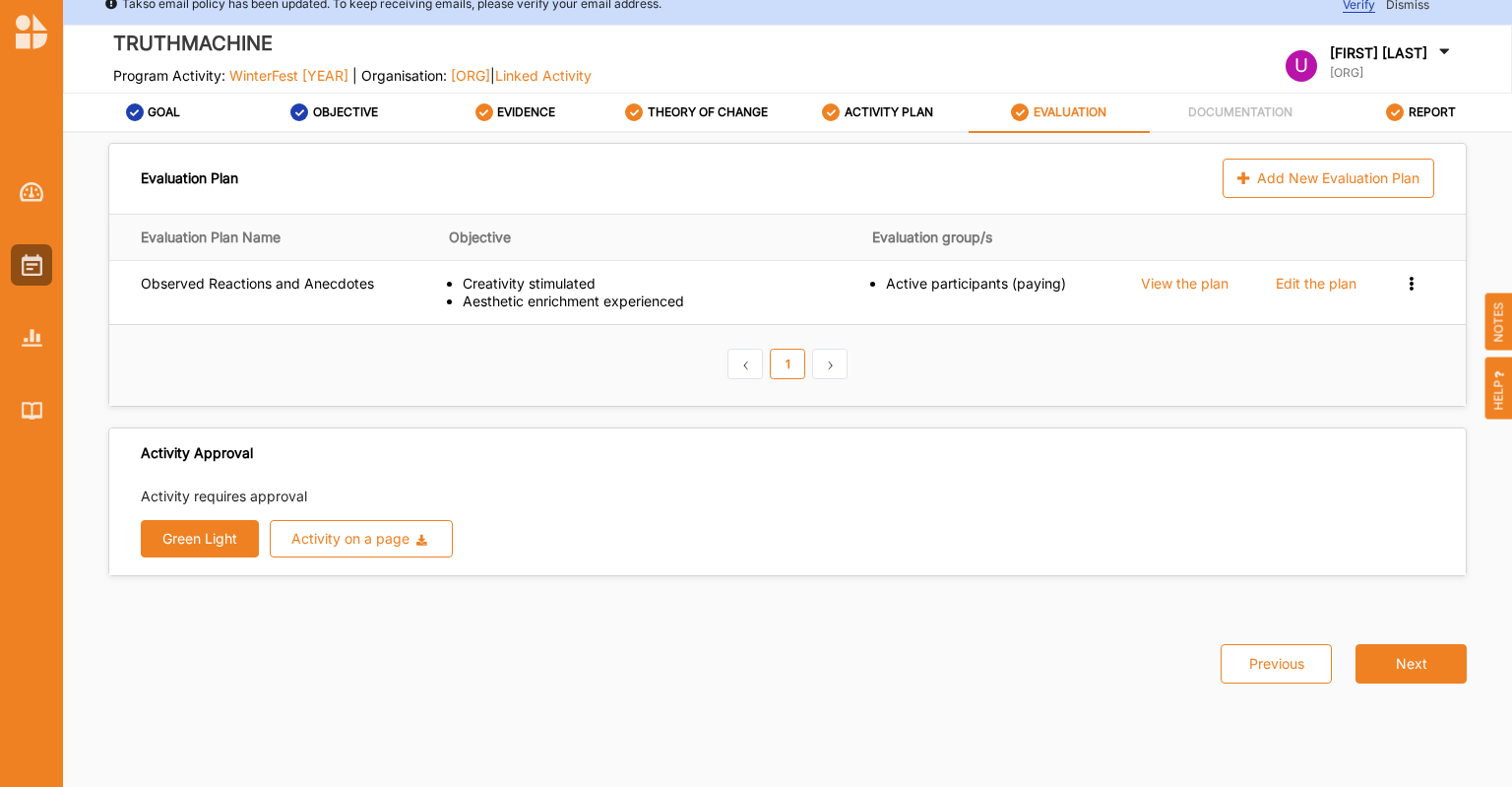 click on "Green Light" at bounding box center [200, 539] 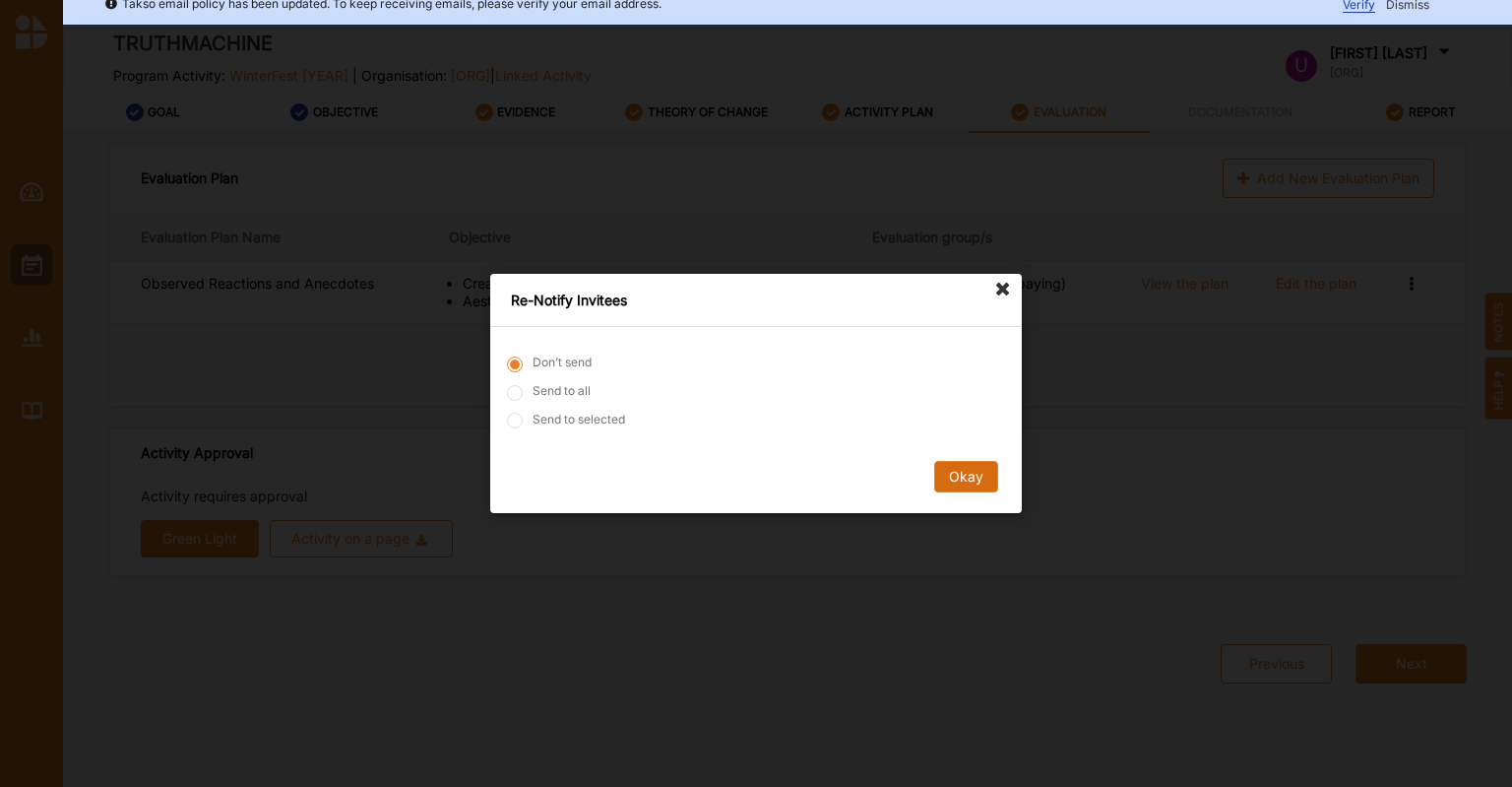 click on "Okay" at bounding box center [966, 477] 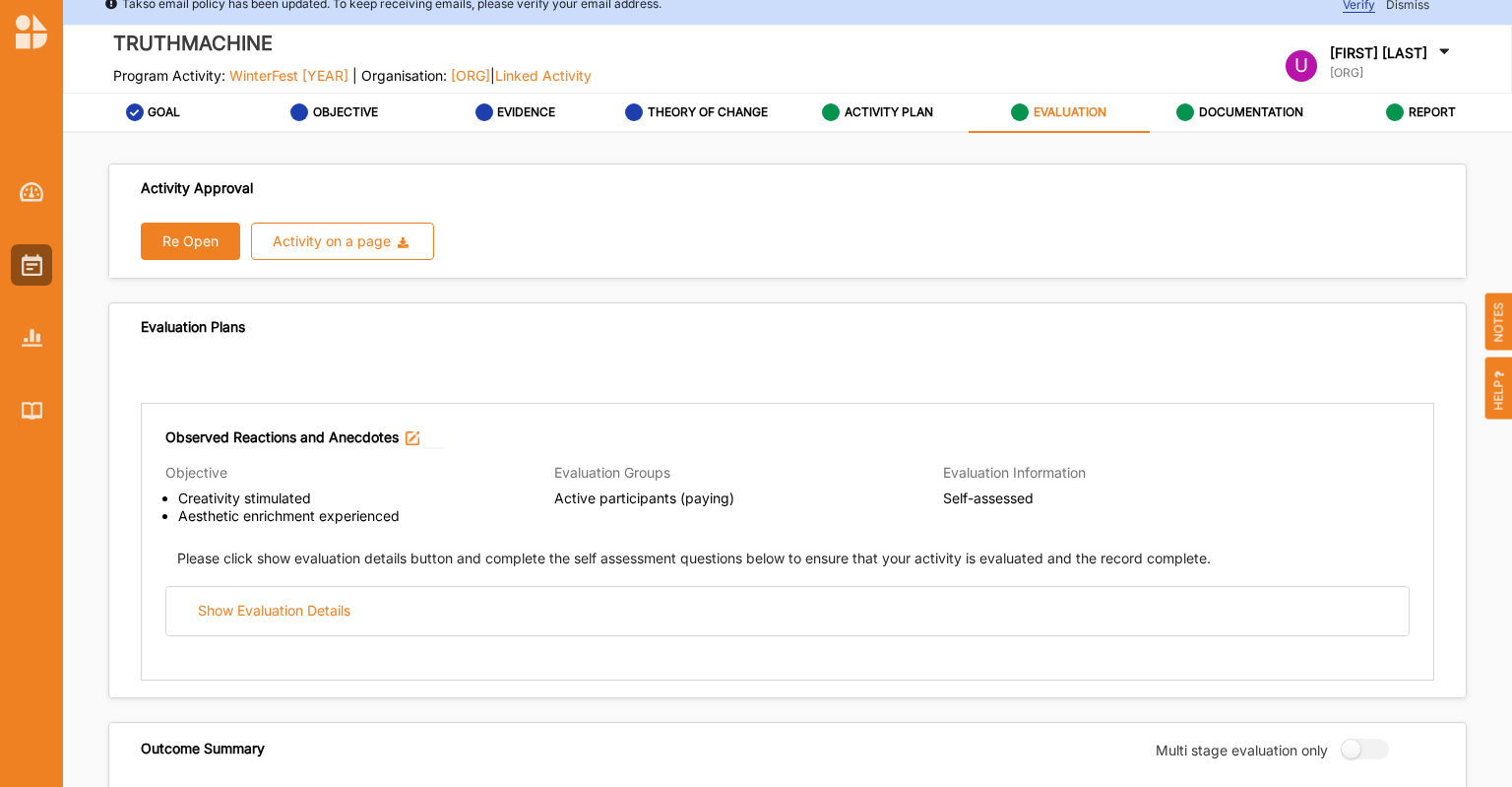 radio on "true" 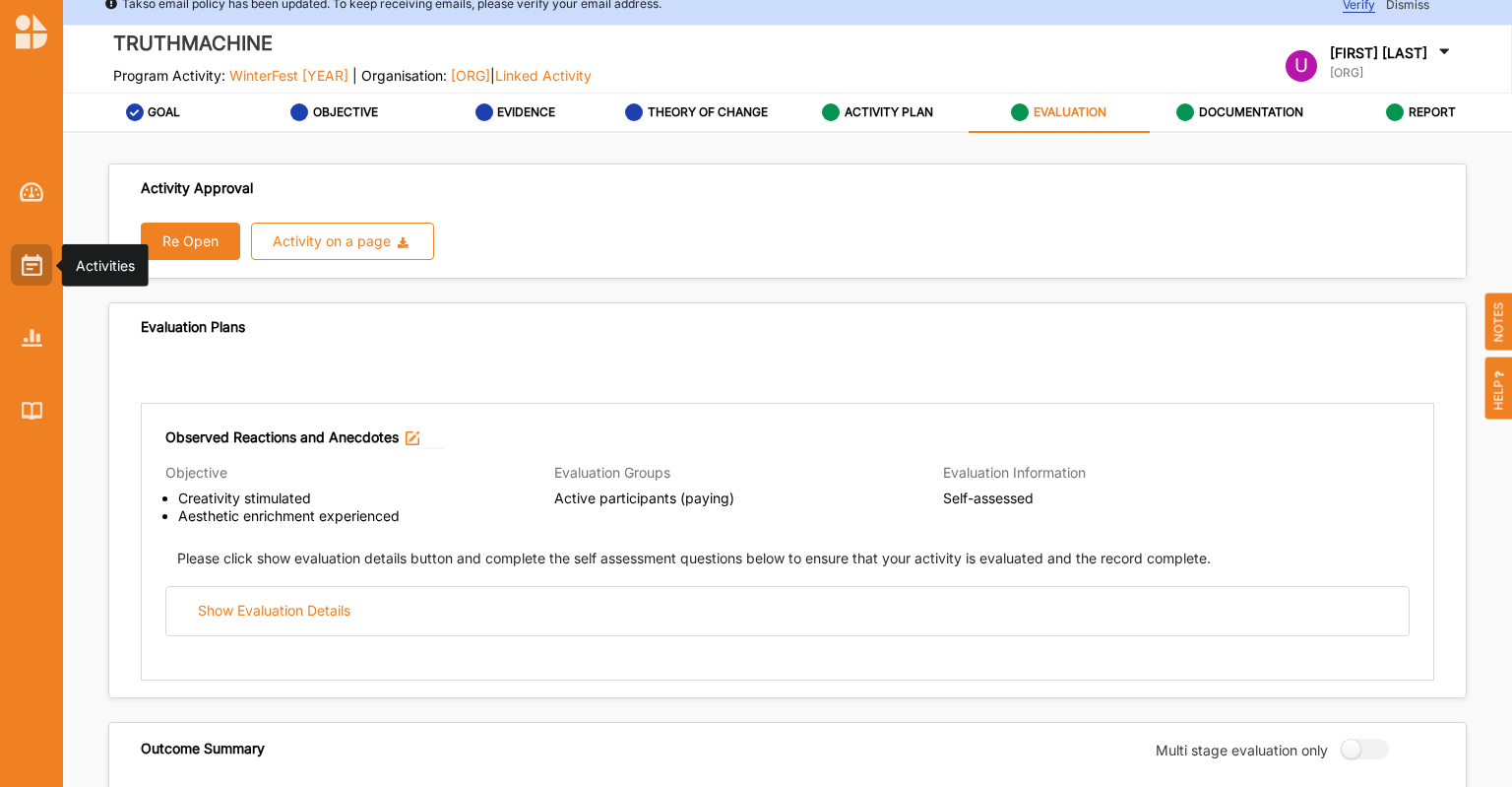 click at bounding box center (32, 265) 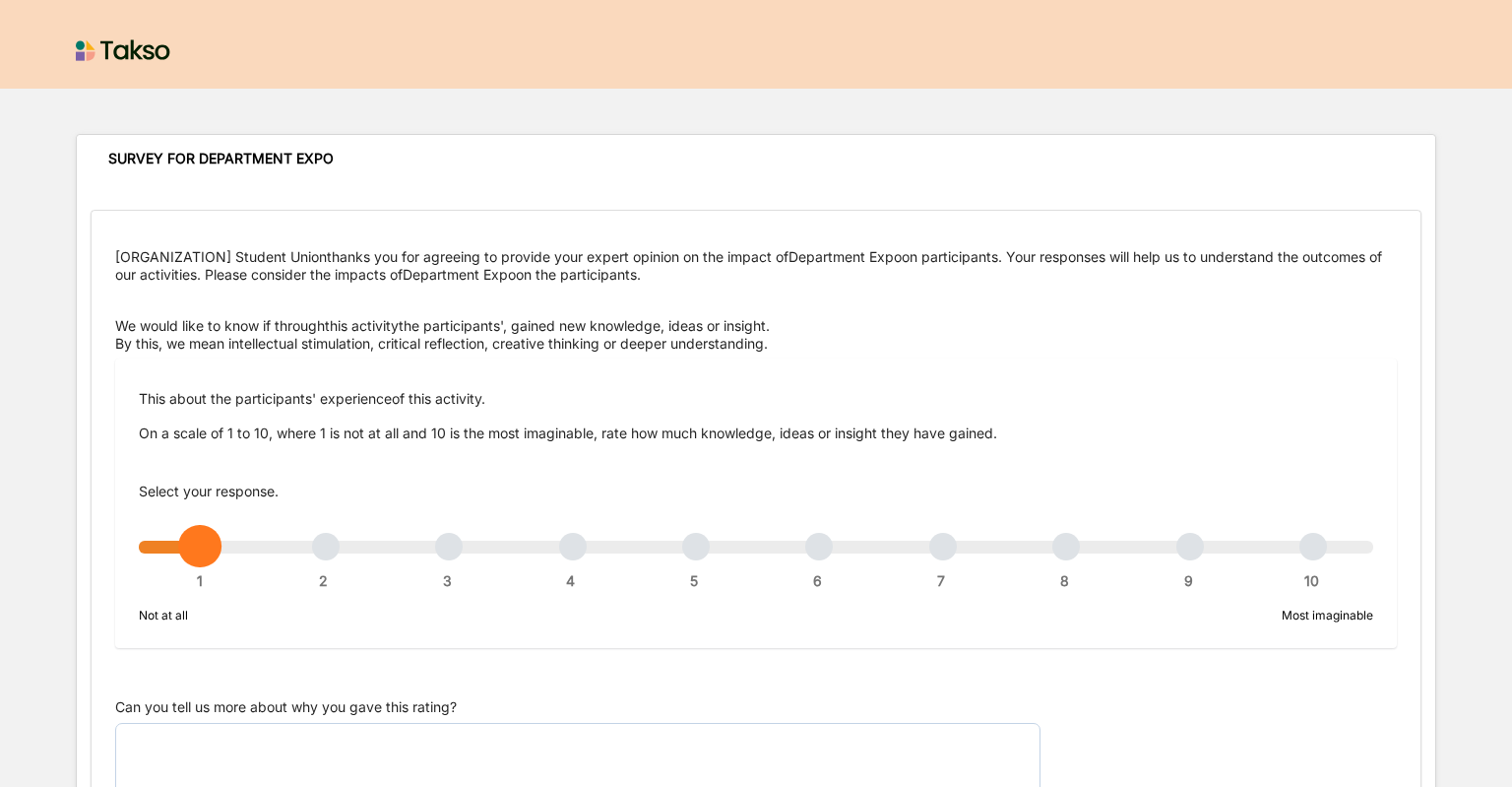 scroll, scrollTop: 0, scrollLeft: 0, axis: both 